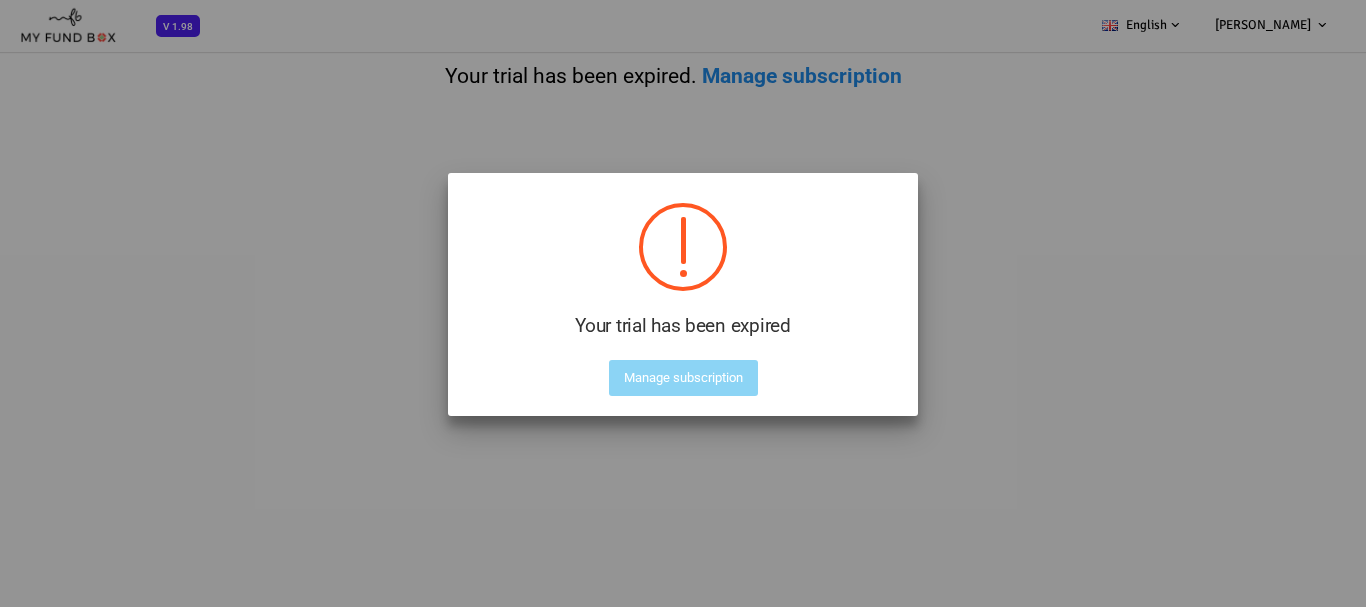 scroll, scrollTop: 0, scrollLeft: 0, axis: both 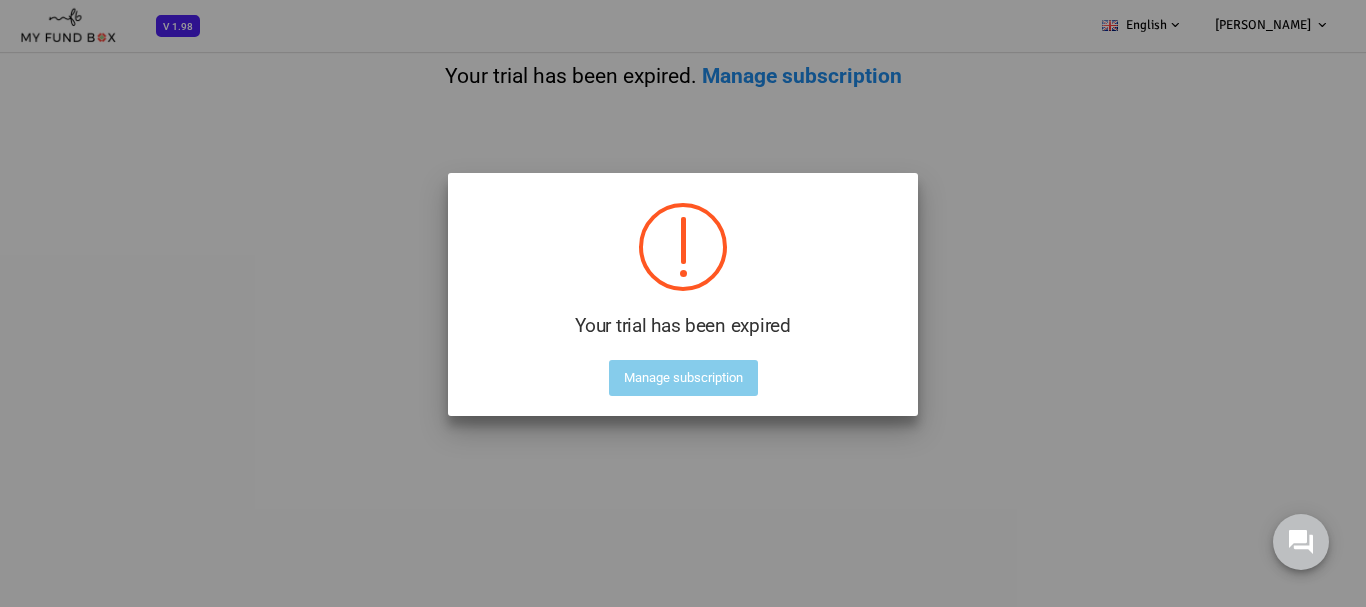 click on "Manage subscription" at bounding box center (683, 378) 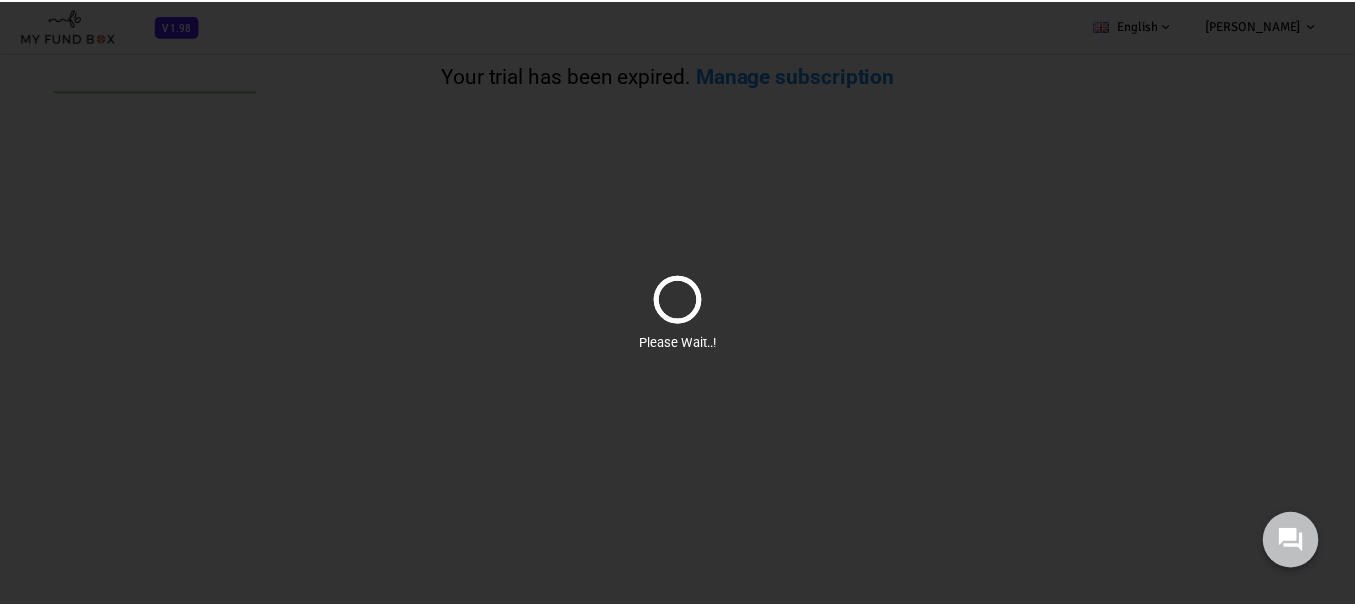 scroll, scrollTop: 0, scrollLeft: 0, axis: both 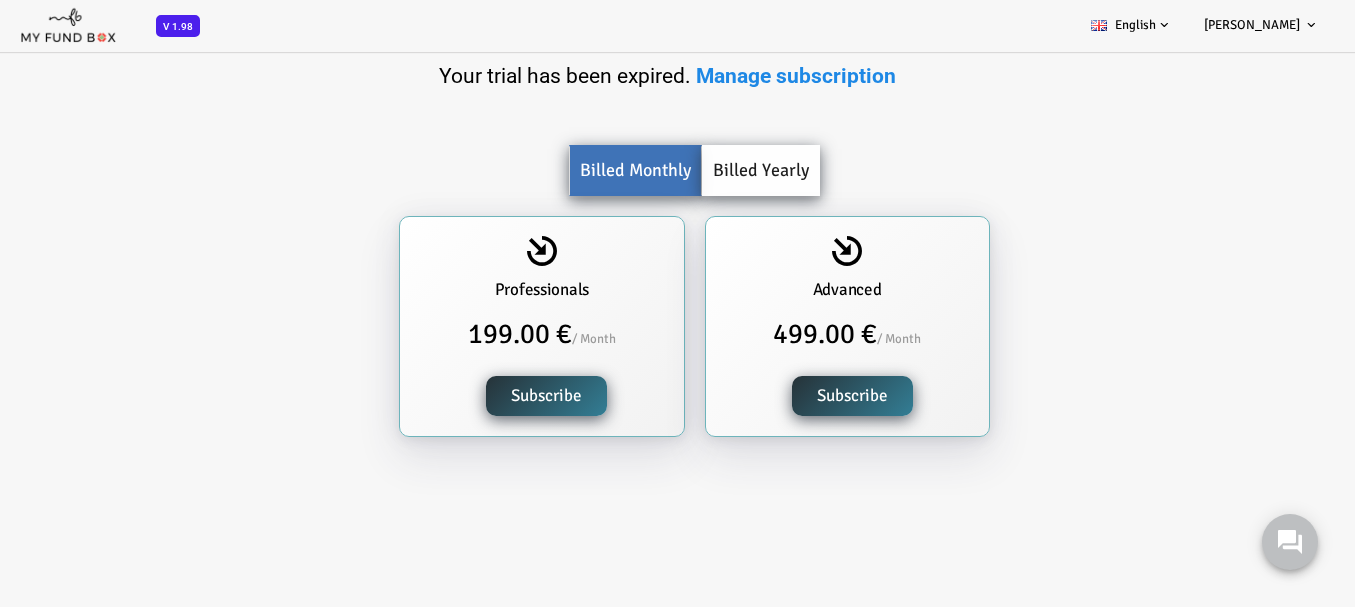 click on "[PERSON_NAME]" at bounding box center [1252, 25] 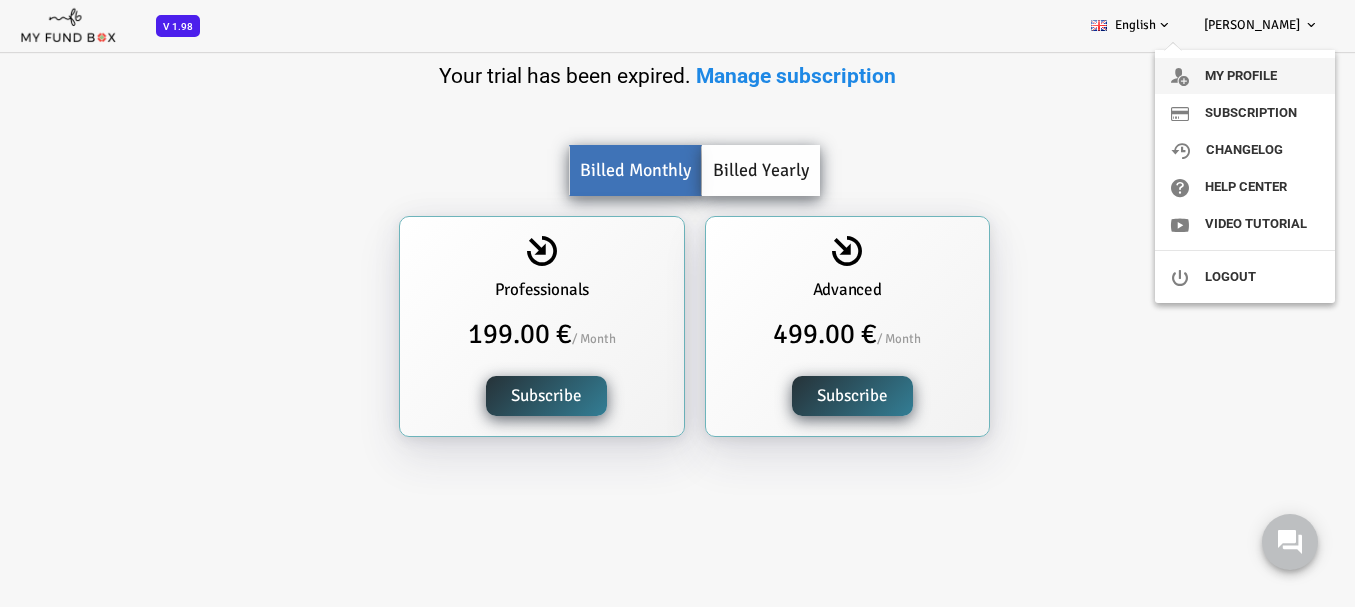 click on "My profile" at bounding box center (1245, 76) 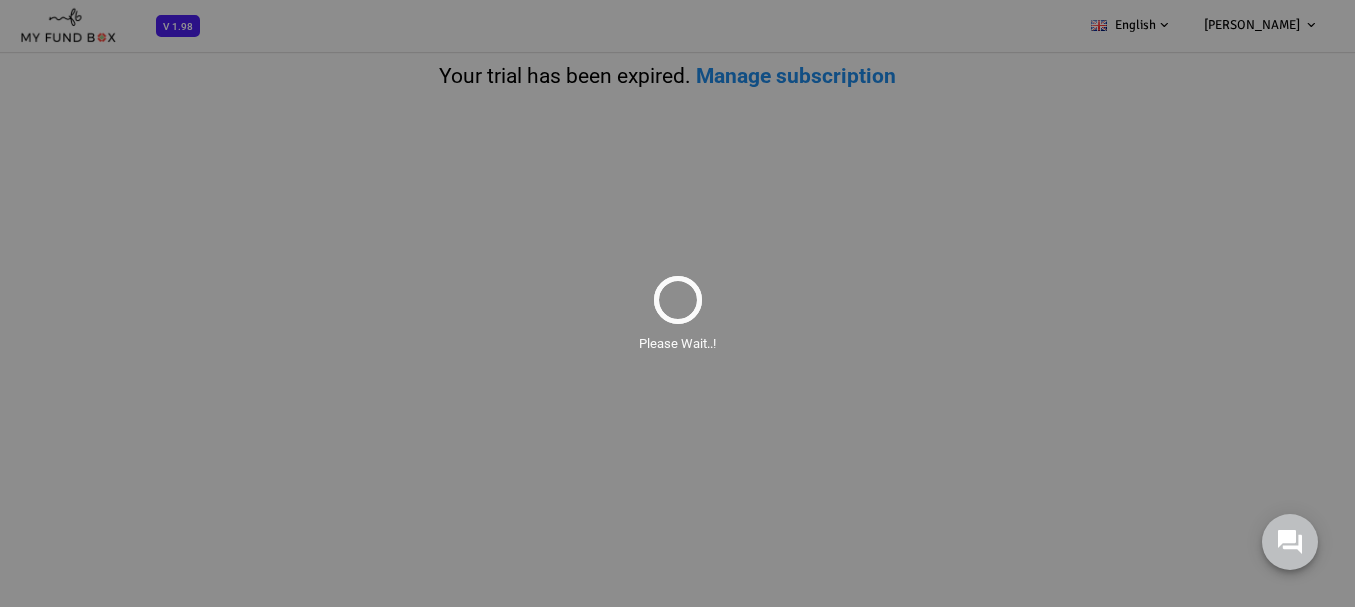 scroll, scrollTop: 0, scrollLeft: 0, axis: both 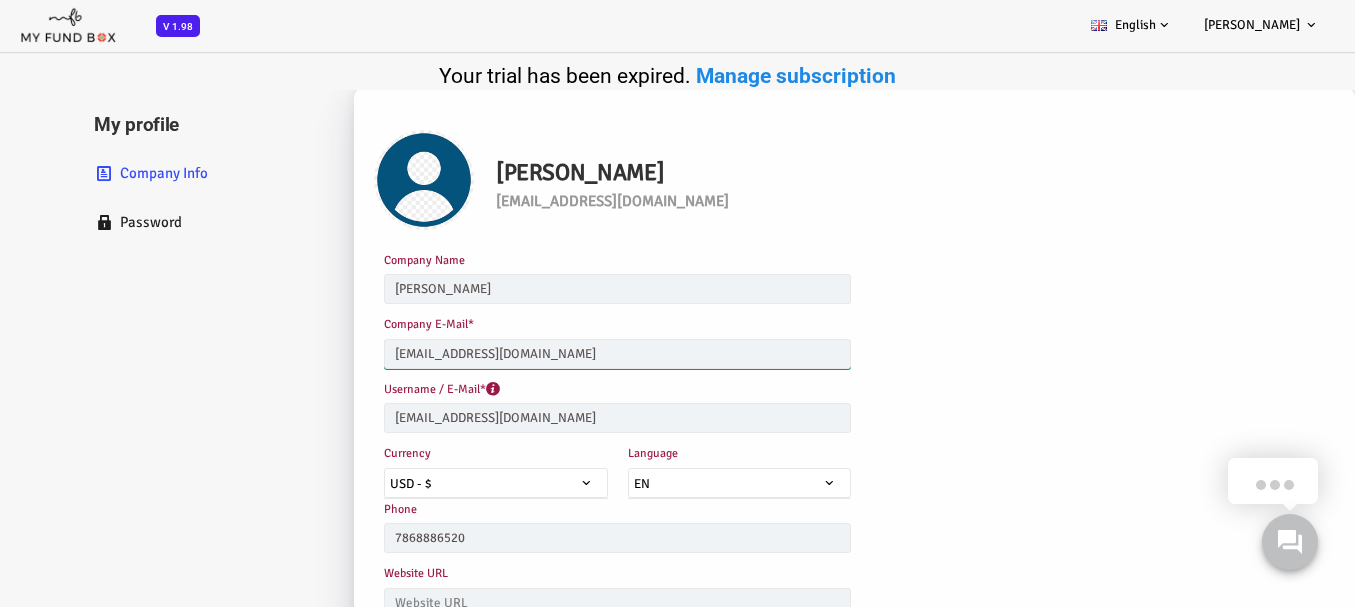click on "ghouse@myfundbox.com" at bounding box center (563, 354) 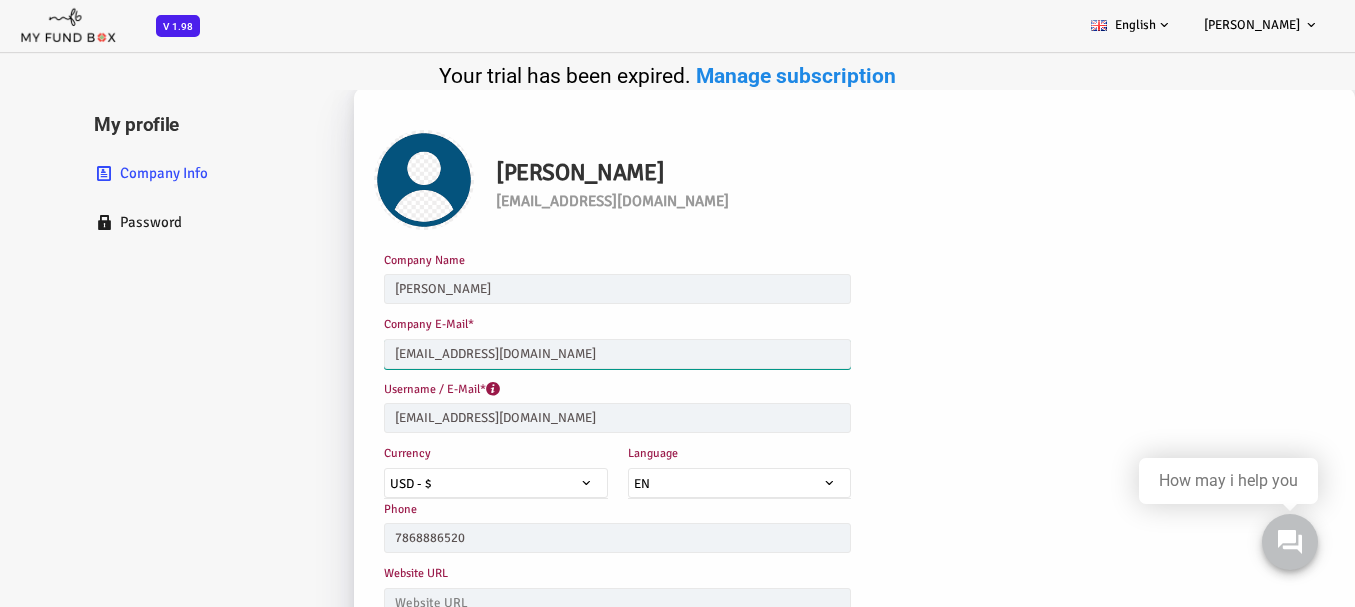 scroll, scrollTop: 326, scrollLeft: 0, axis: vertical 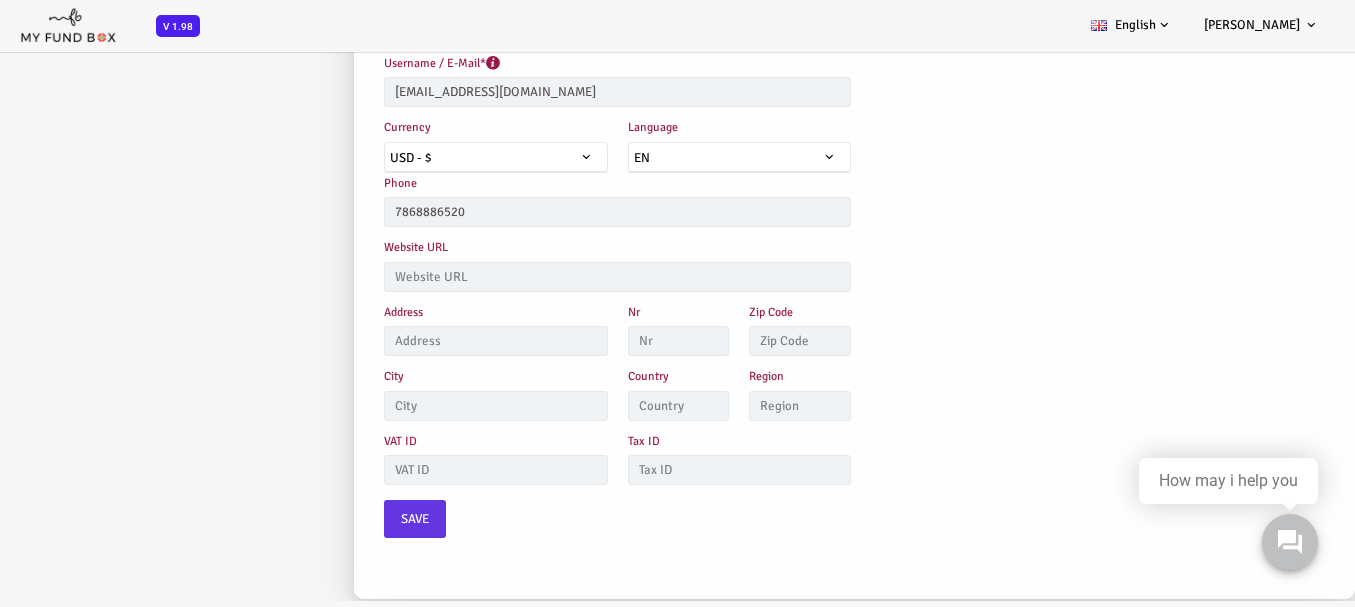 type on "ghouse@myfundbox.de" 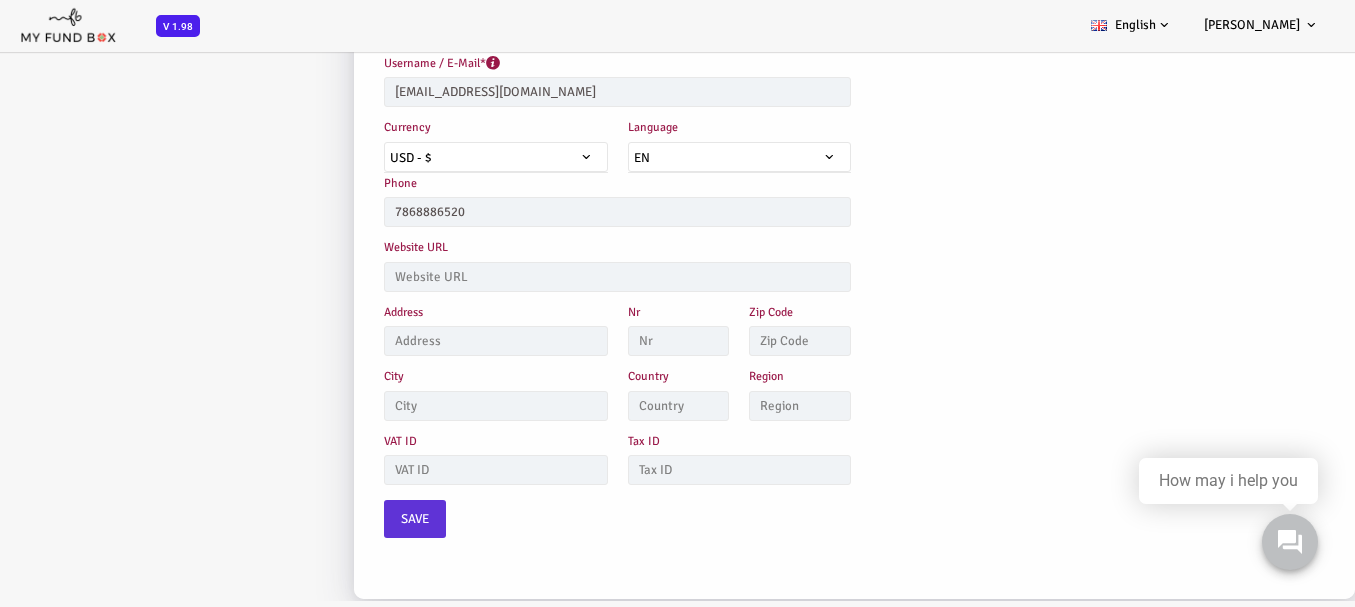 click on "Save" at bounding box center [361, 520] 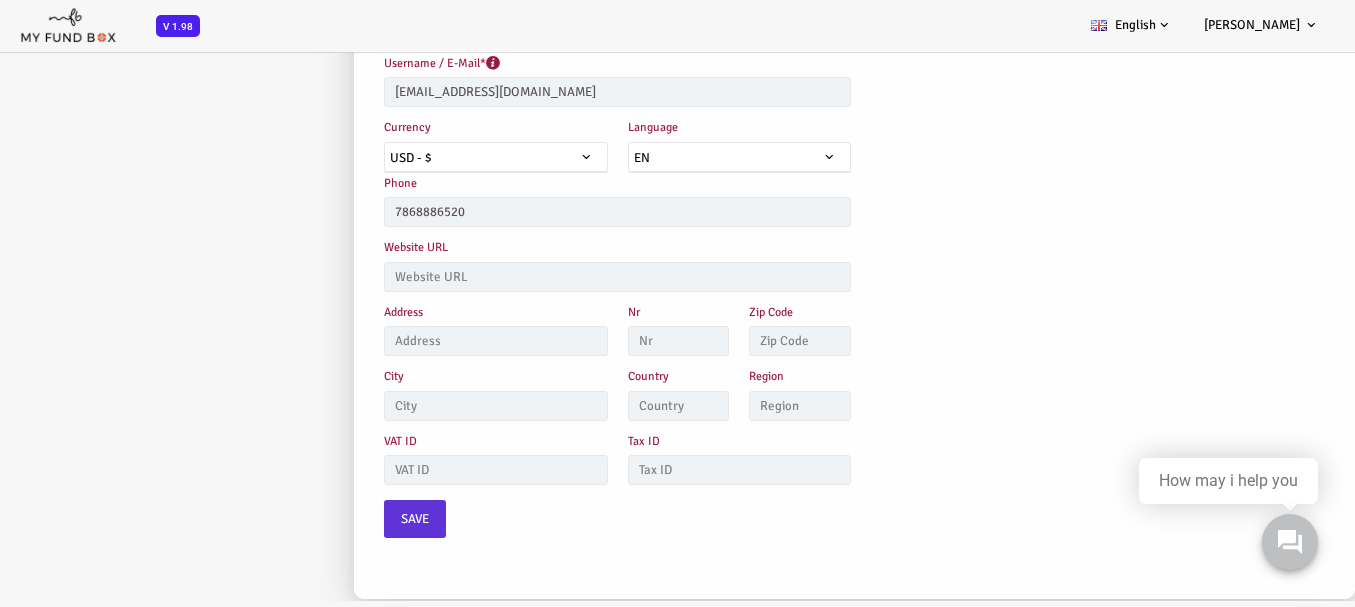 scroll, scrollTop: 126, scrollLeft: 0, axis: vertical 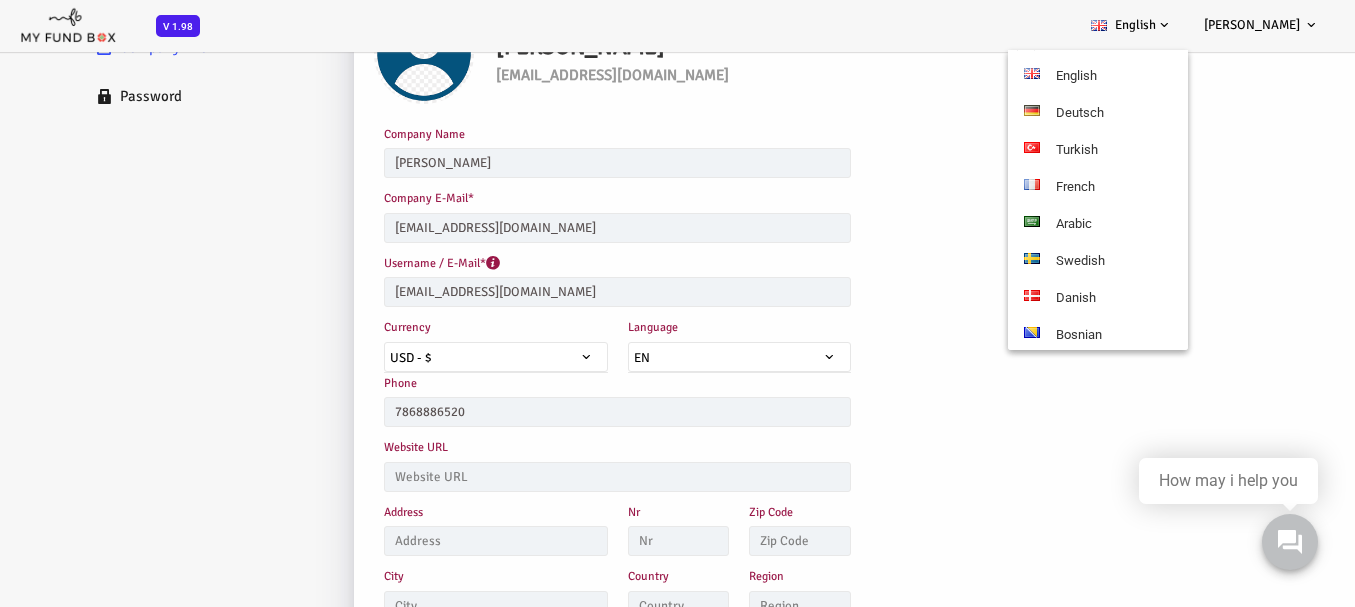 click on "Ghouse basha" at bounding box center (1252, 25) 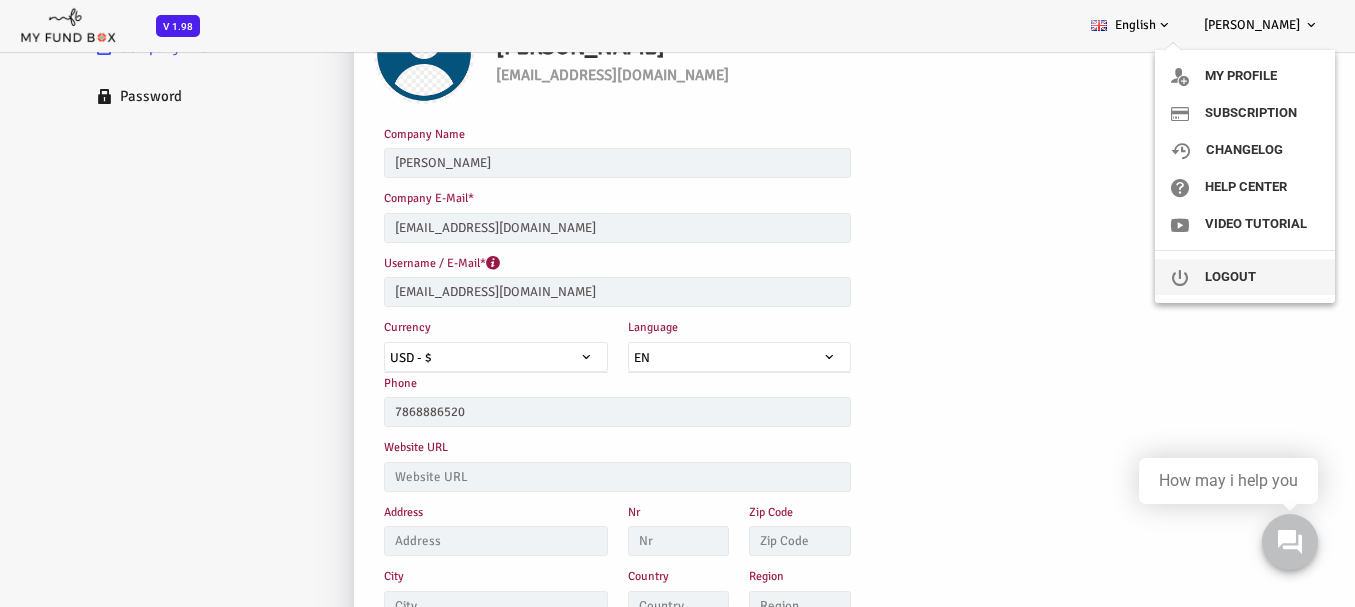 click on "Logout" at bounding box center (1245, 277) 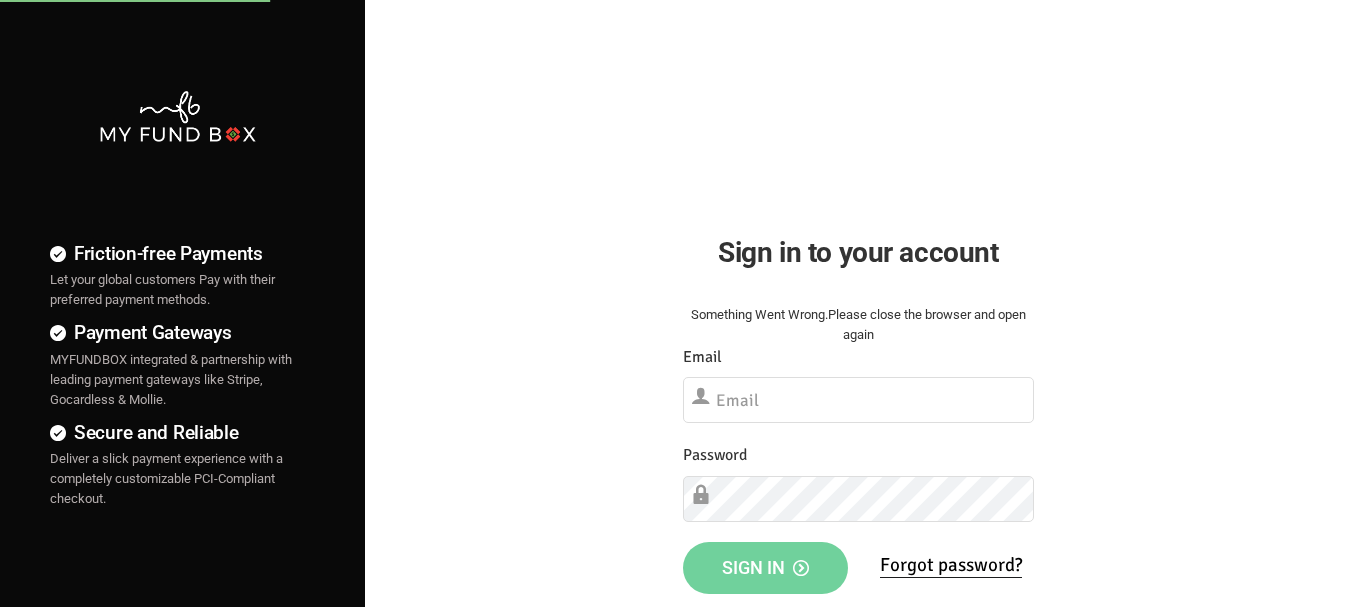 scroll, scrollTop: 0, scrollLeft: 0, axis: both 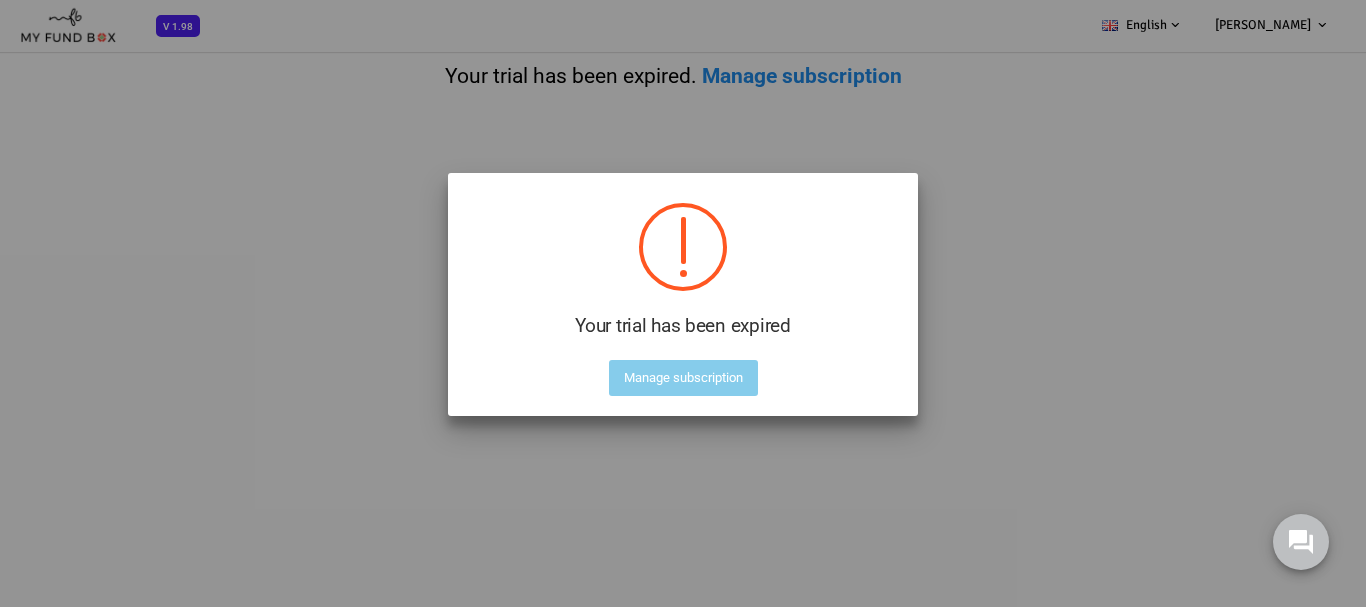 click on "Manage subscription" at bounding box center (683, 378) 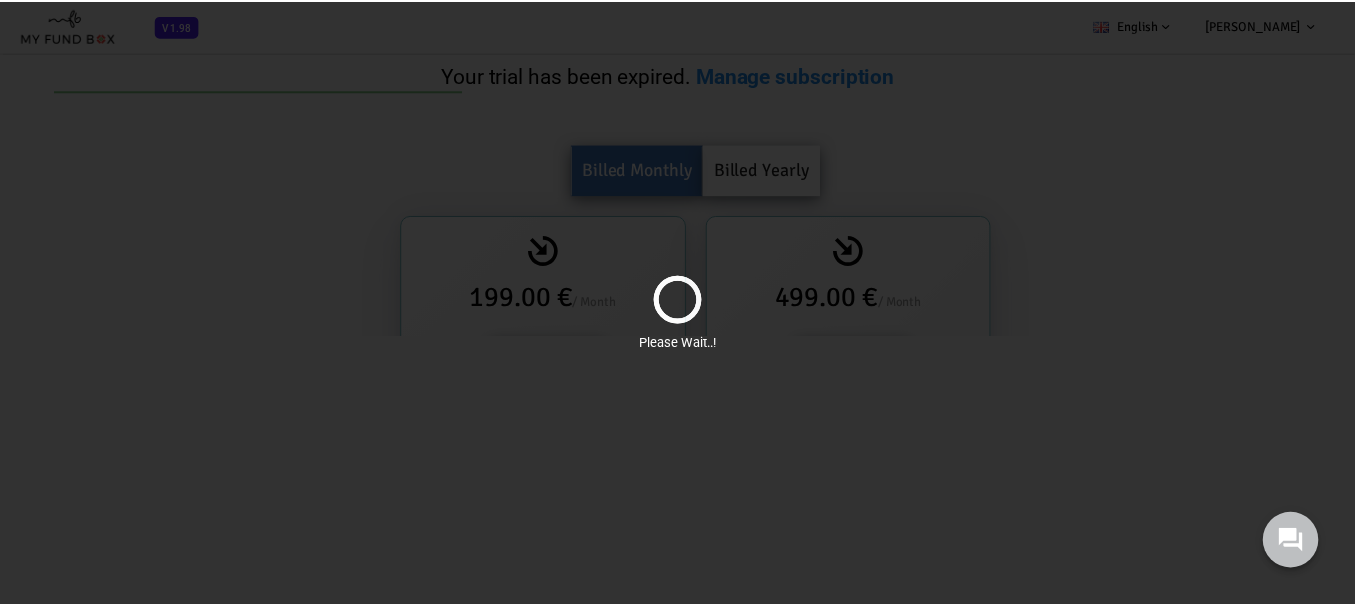 scroll, scrollTop: 0, scrollLeft: 0, axis: both 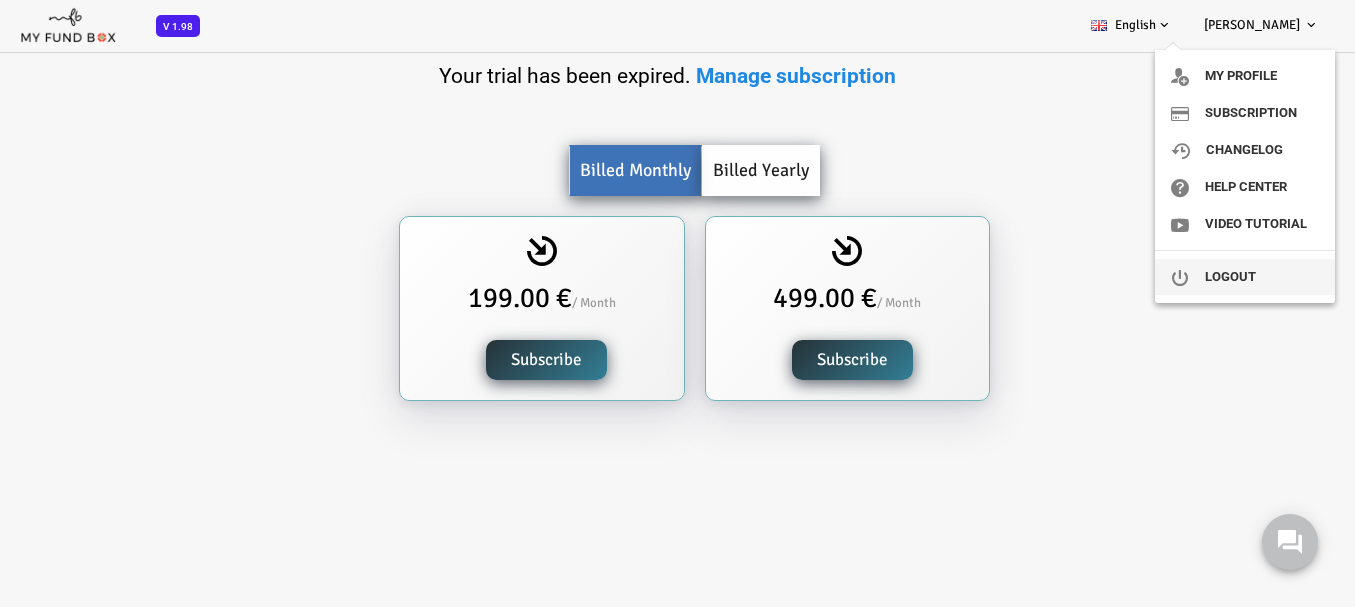 click on "Logout" at bounding box center [1245, 277] 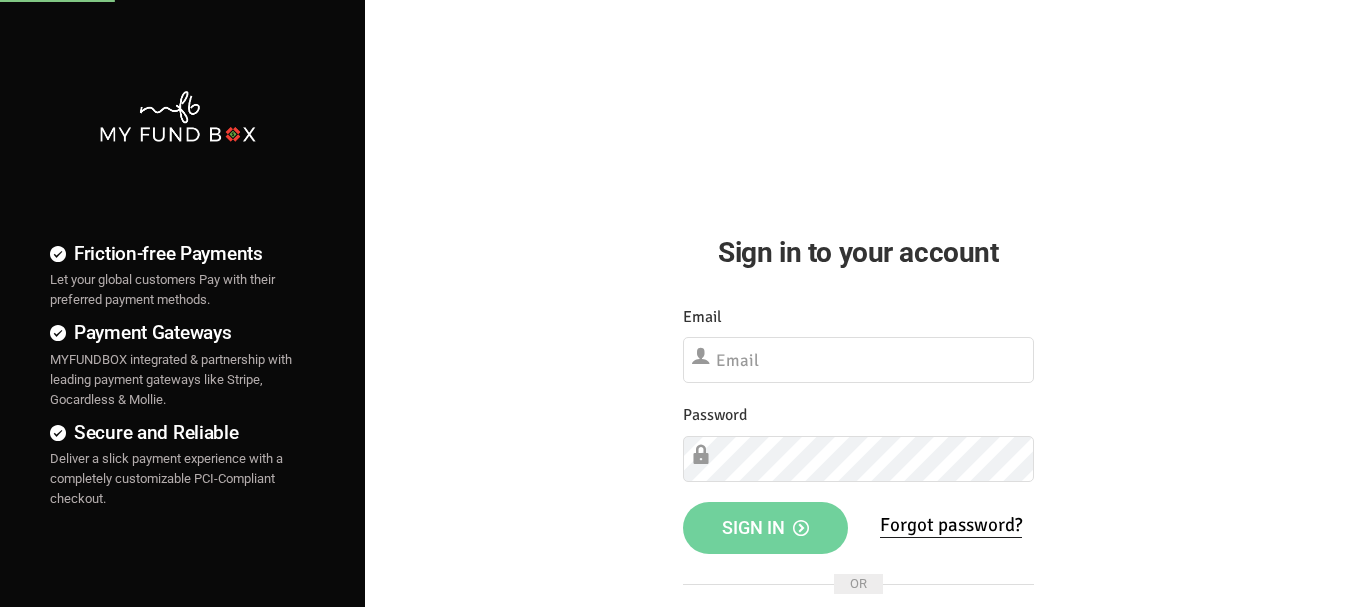 scroll, scrollTop: 0, scrollLeft: 0, axis: both 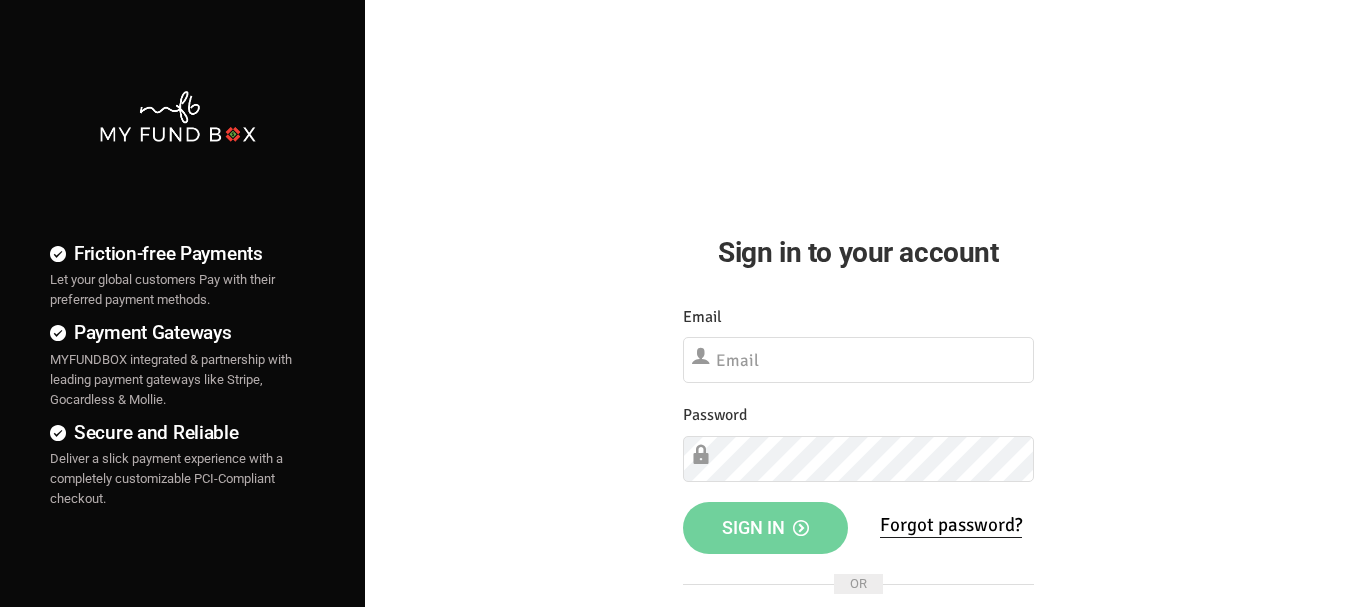 click on "Forgot password?" at bounding box center (951, 525) 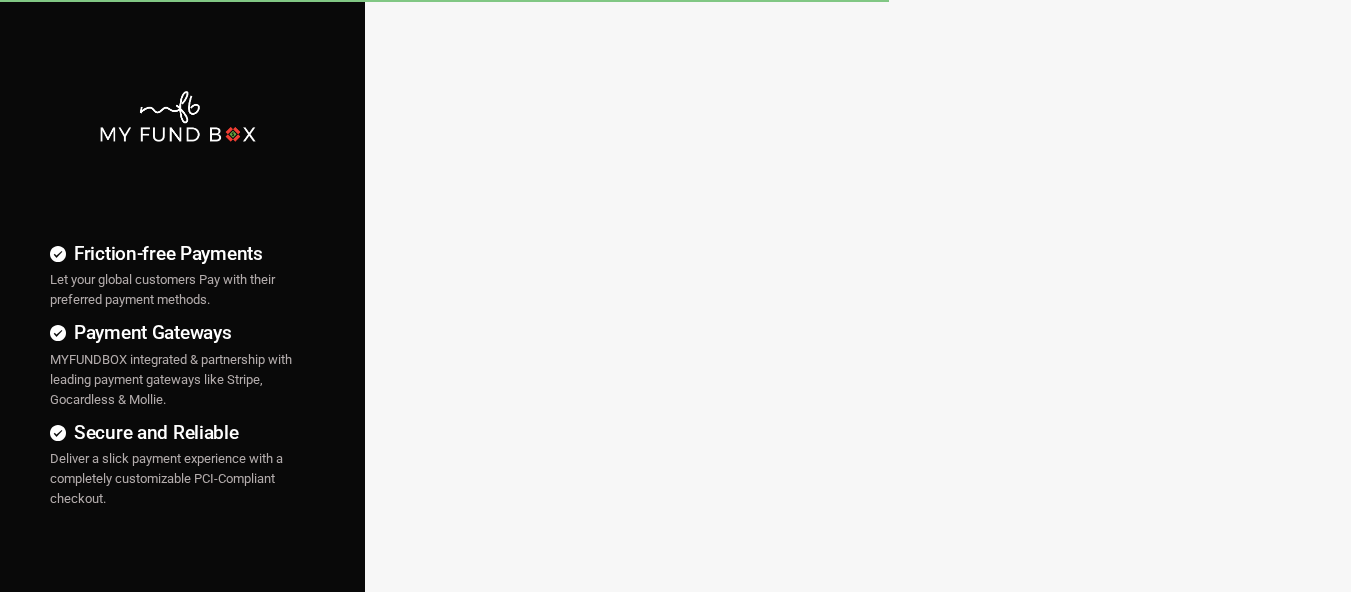 scroll, scrollTop: 0, scrollLeft: 0, axis: both 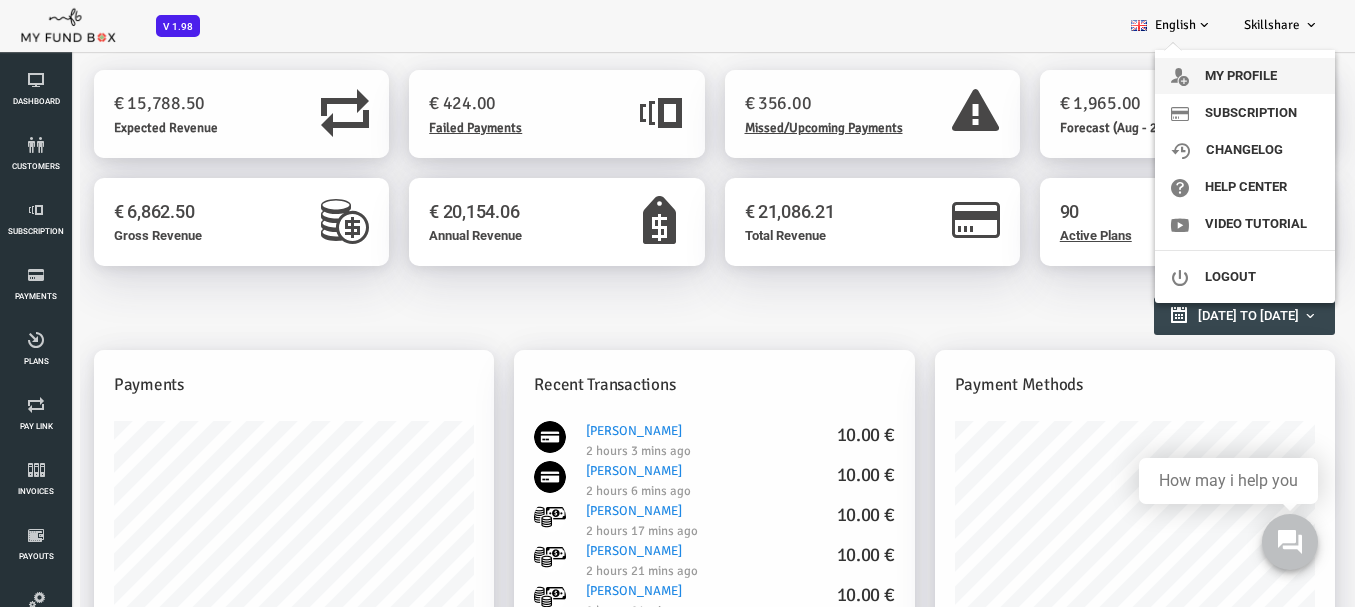 click on "My profile" at bounding box center [1245, 76] 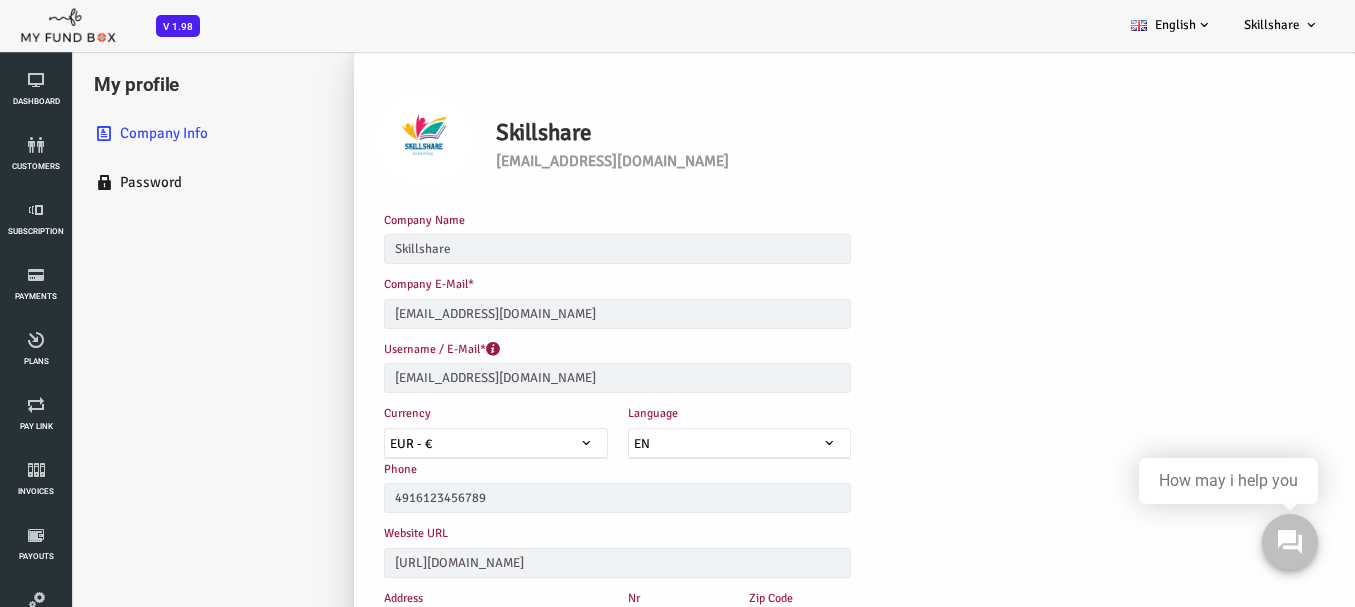 scroll, scrollTop: 0, scrollLeft: 0, axis: both 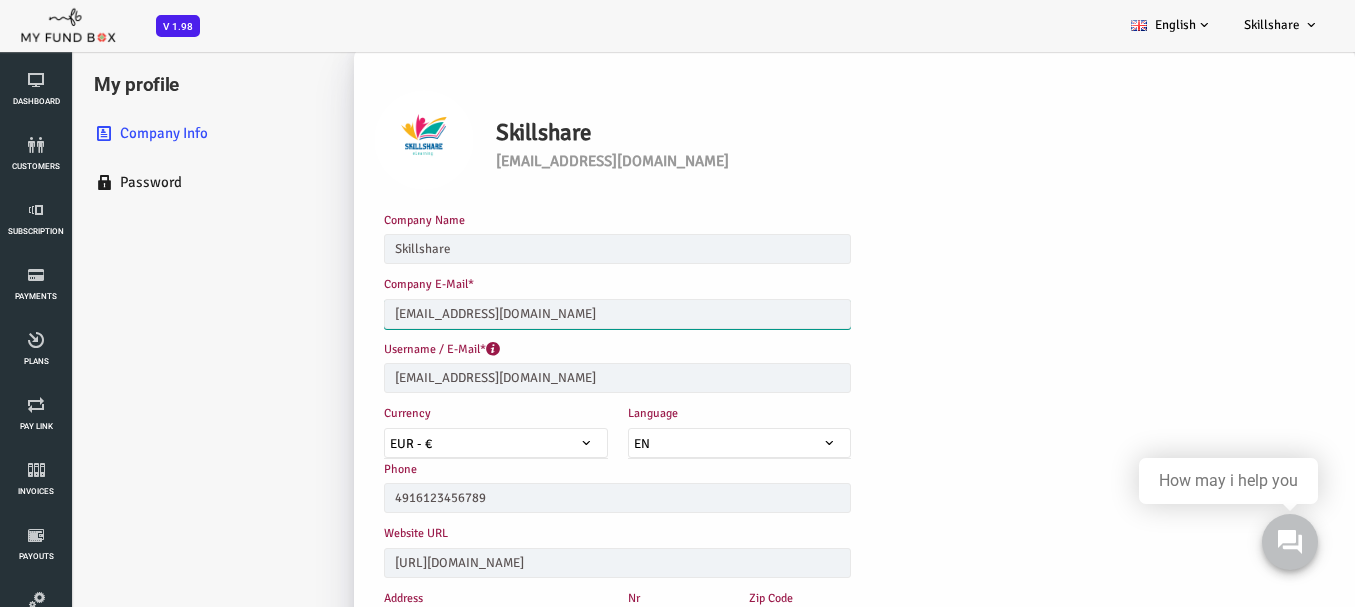 click on "skillshare@gmail.com" at bounding box center (563, 314) 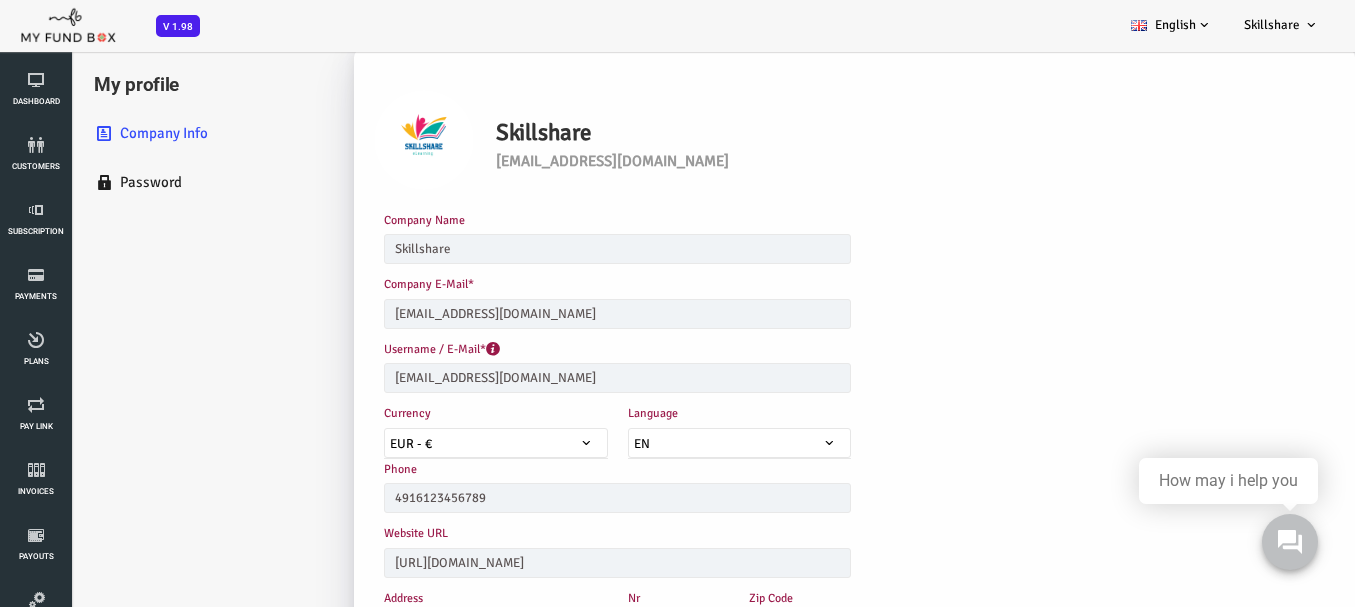 click on "Skillshare
faisal@myfundbox.cm" at bounding box center [810, 142] 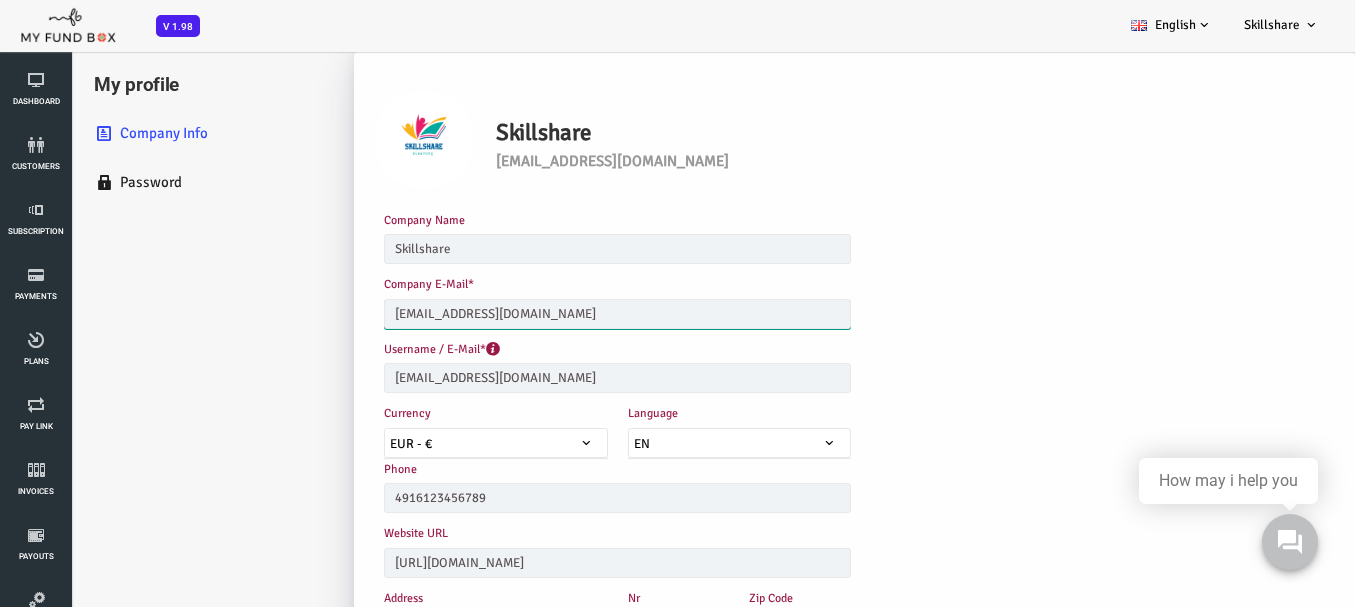 click on "skillshare@gmail.com" at bounding box center (563, 314) 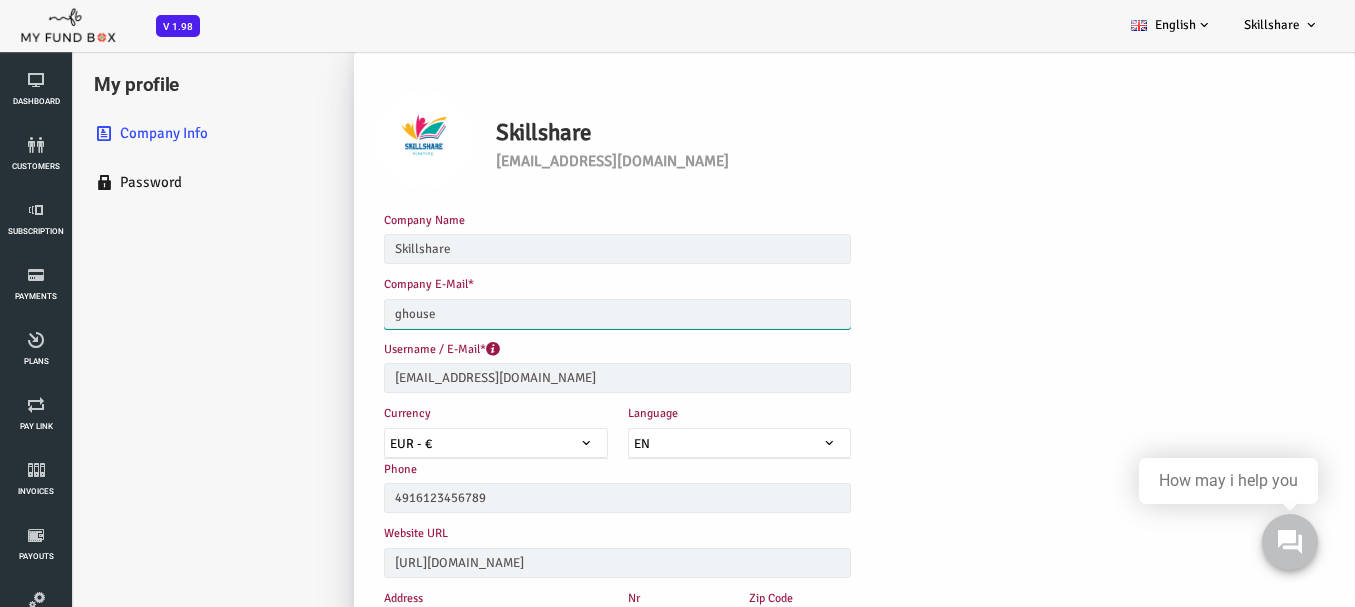 type on "ghouse@myfundbox.de" 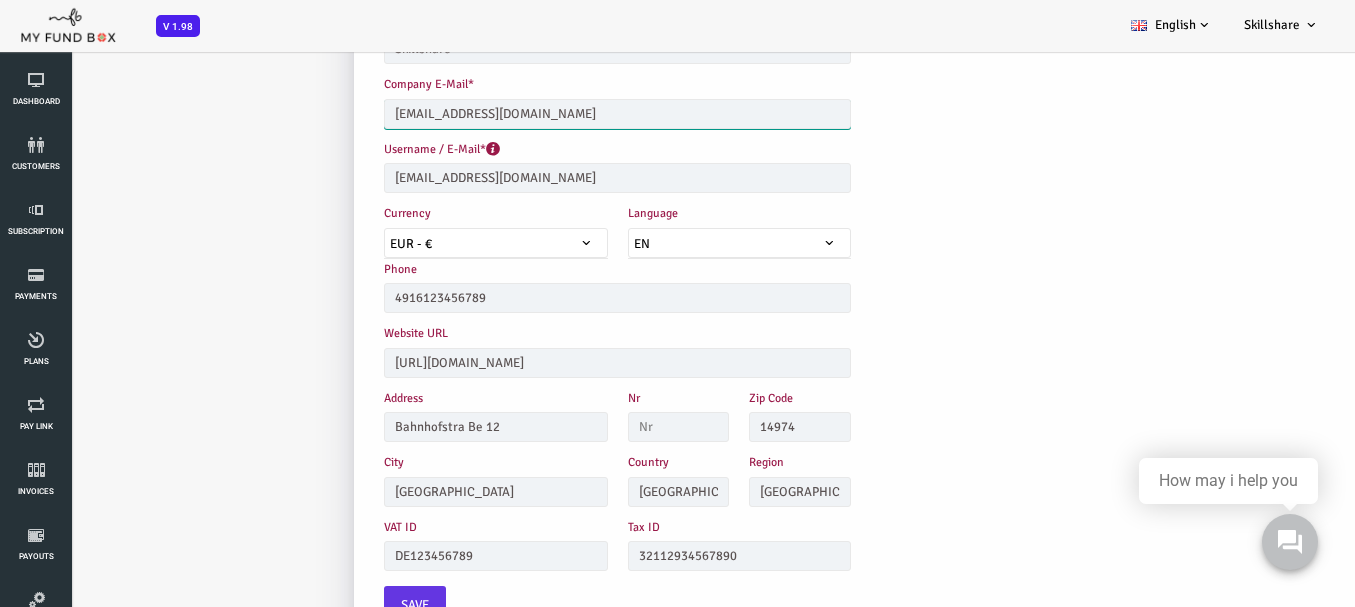 scroll, scrollTop: 500, scrollLeft: 0, axis: vertical 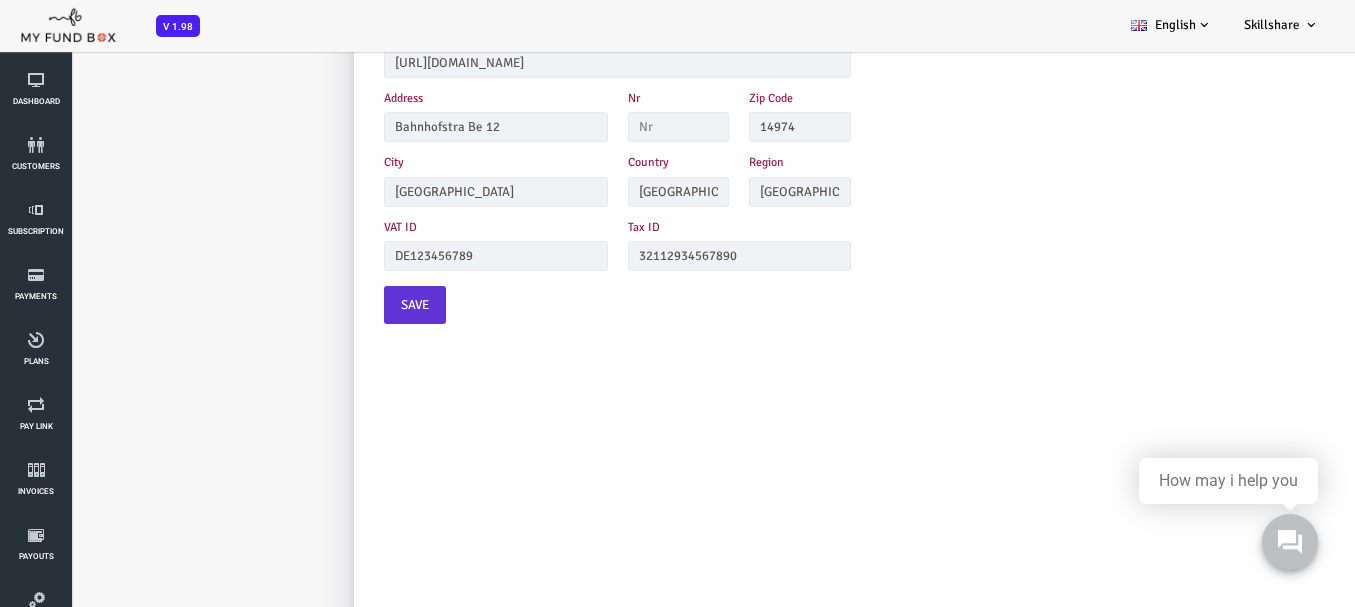 click on "Save" at bounding box center [361, 305] 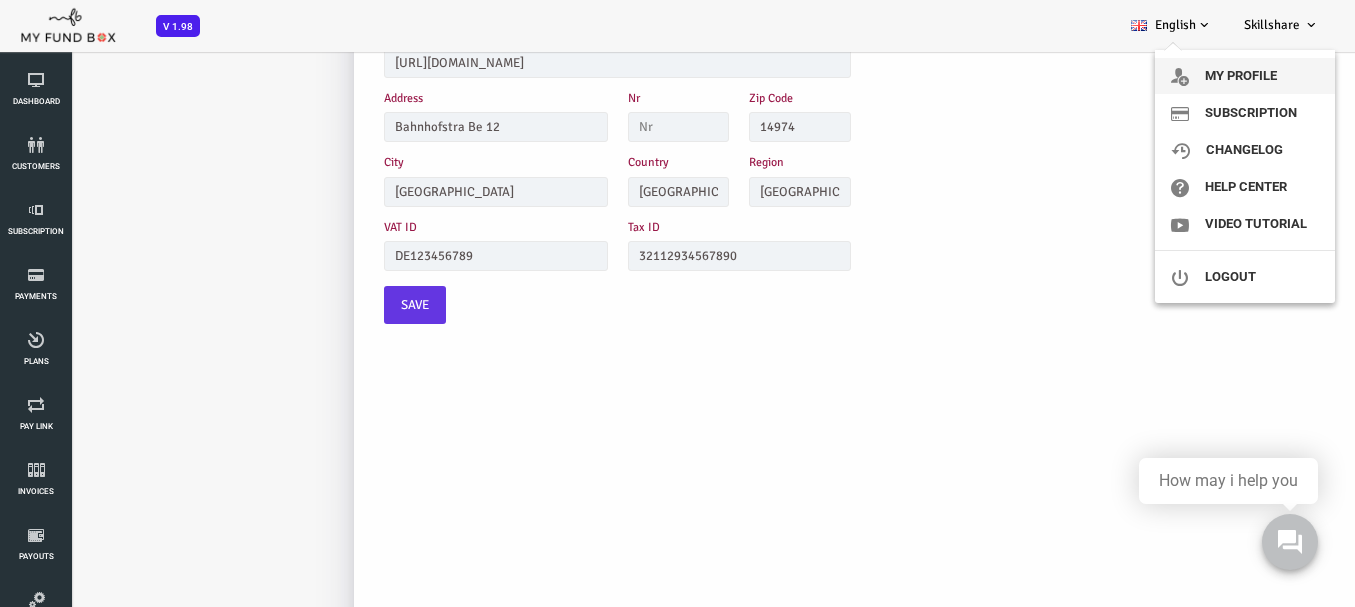 click on "My profile" at bounding box center (1245, 76) 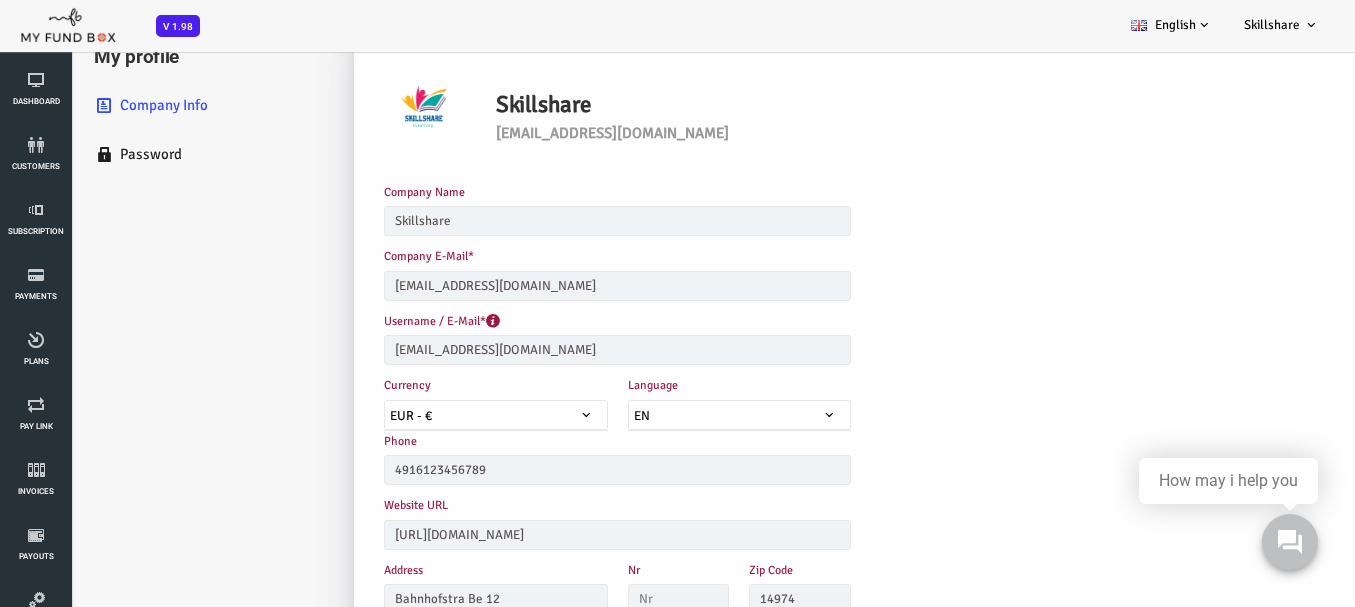 scroll, scrollTop: 0, scrollLeft: 0, axis: both 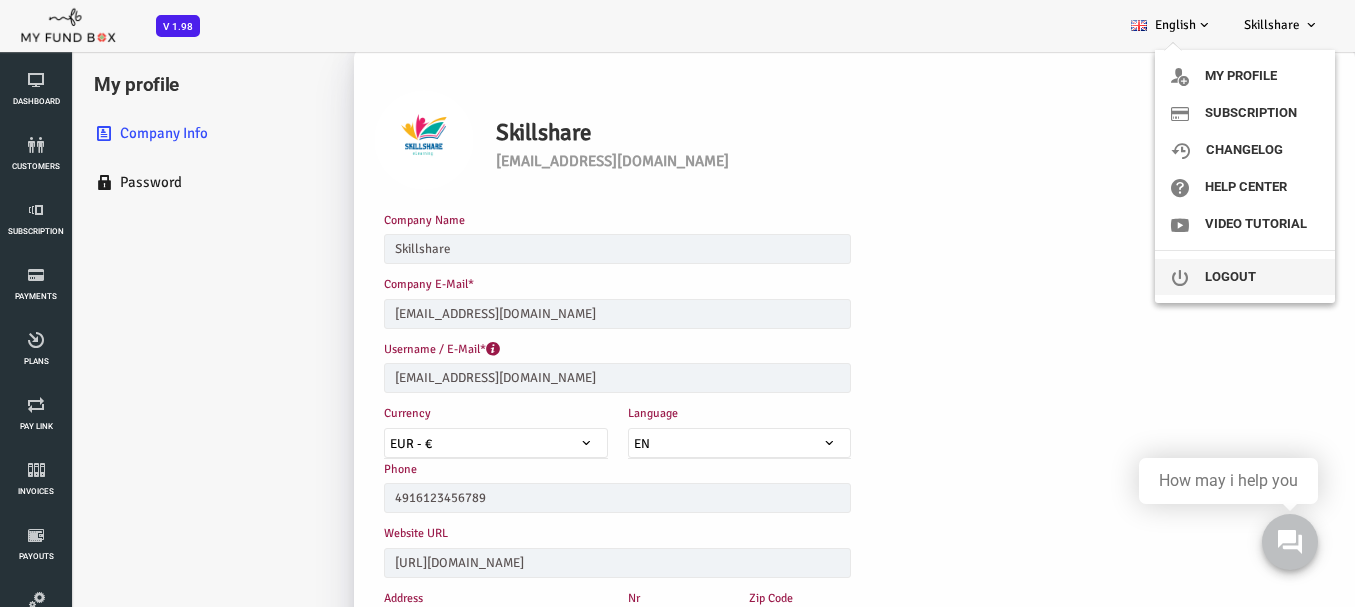 click on "Logout" at bounding box center [1245, 277] 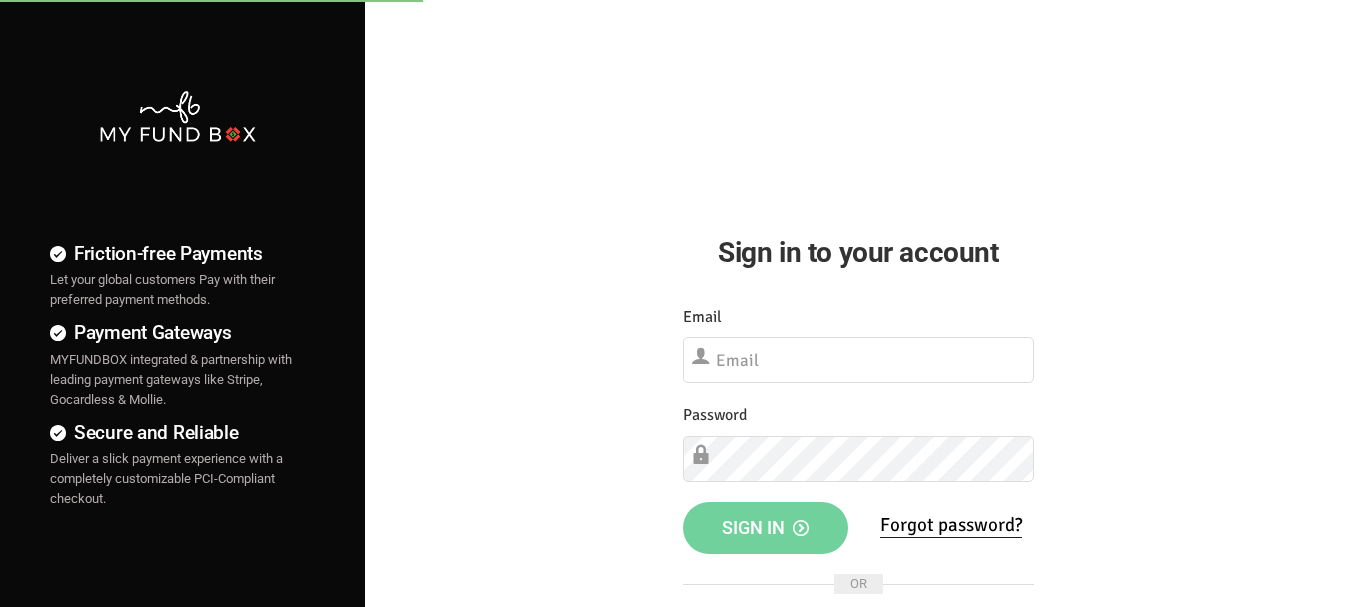 scroll, scrollTop: 0, scrollLeft: 0, axis: both 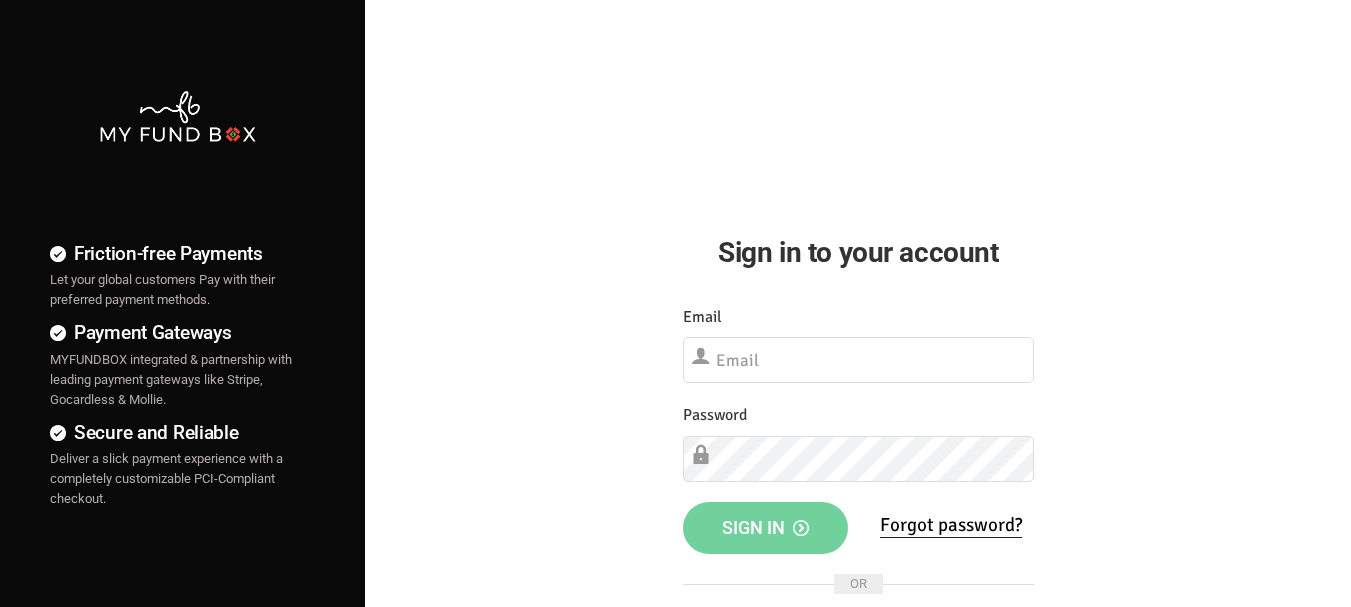 click on "Forgot password?" at bounding box center (951, 525) 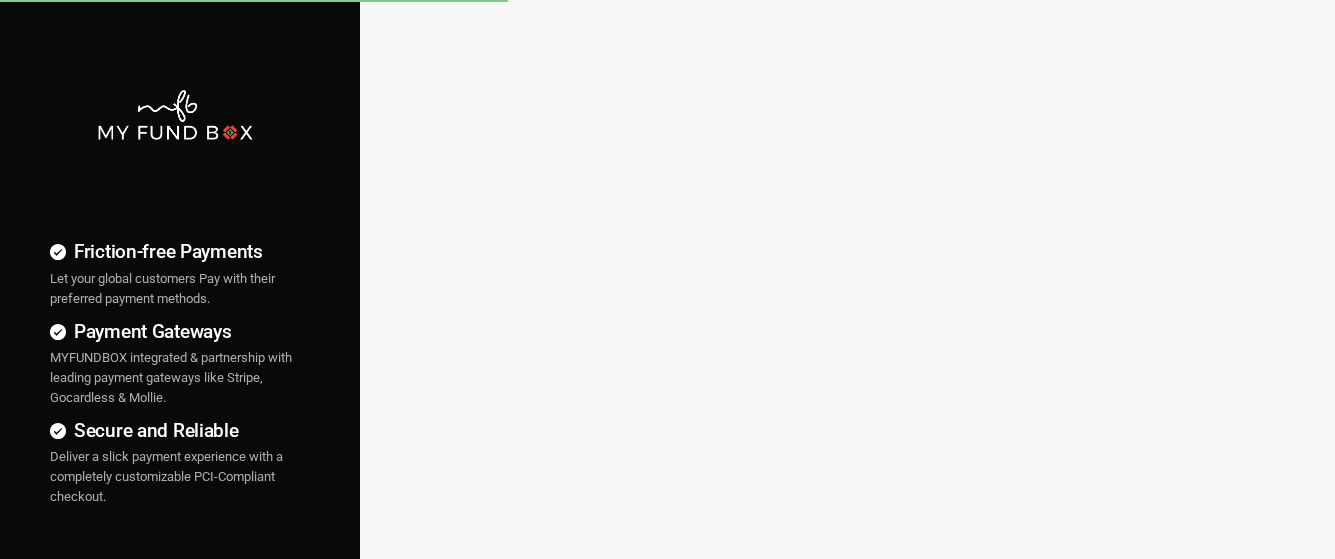 scroll, scrollTop: 0, scrollLeft: 0, axis: both 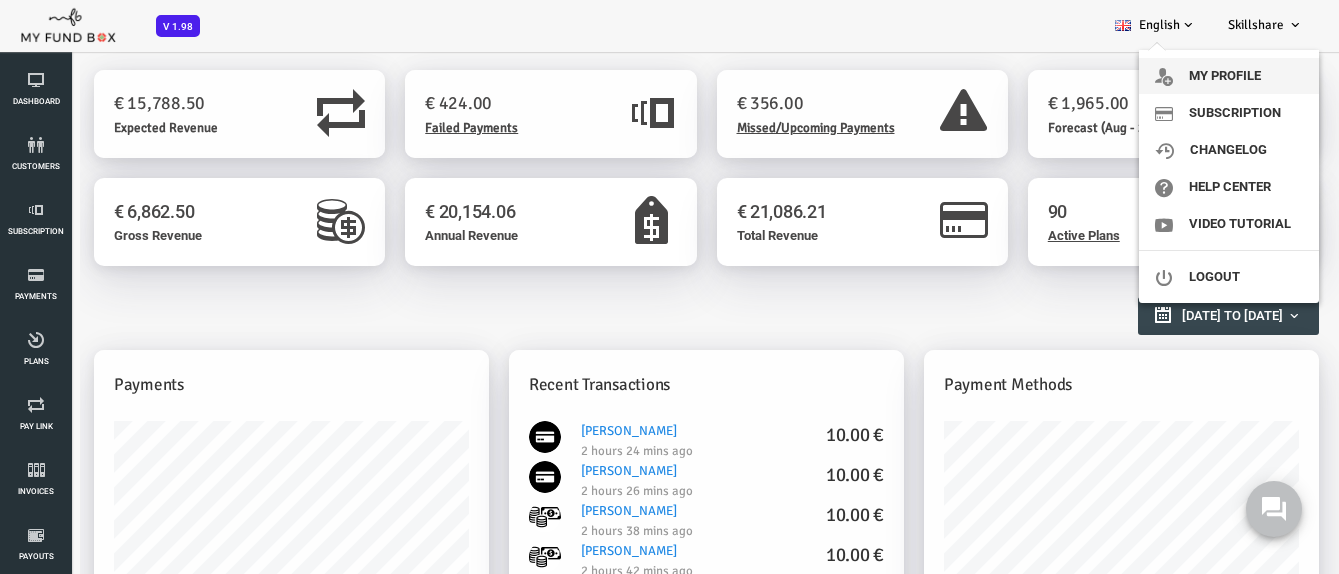 click on "My profile" at bounding box center [1229, 76] 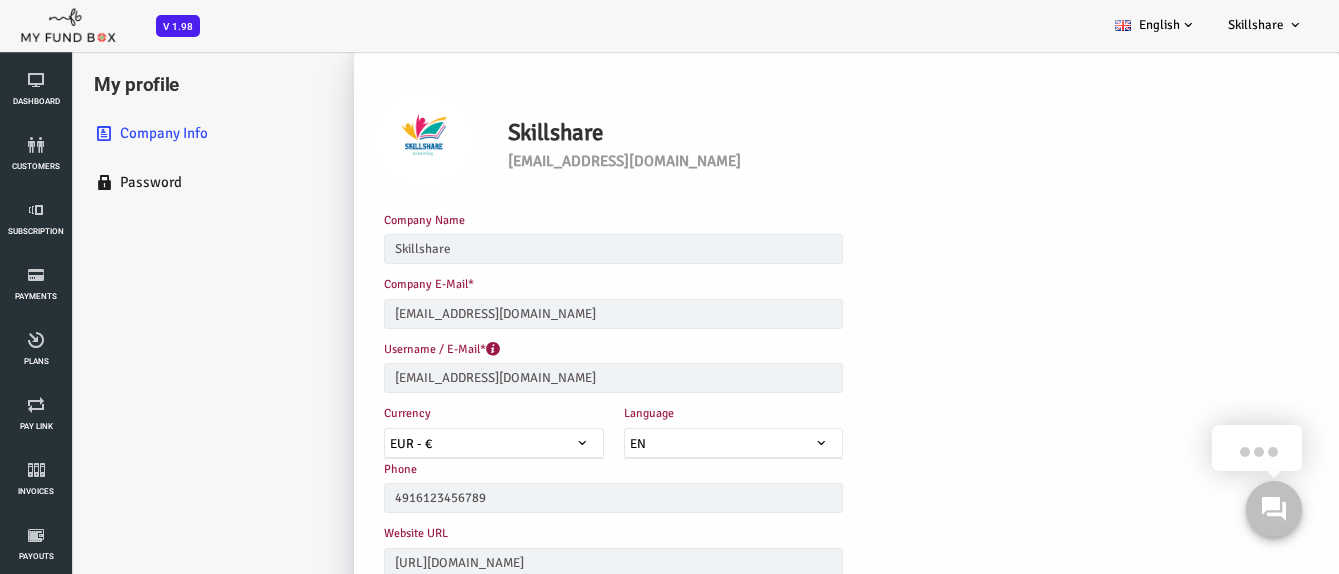 scroll, scrollTop: 0, scrollLeft: 0, axis: both 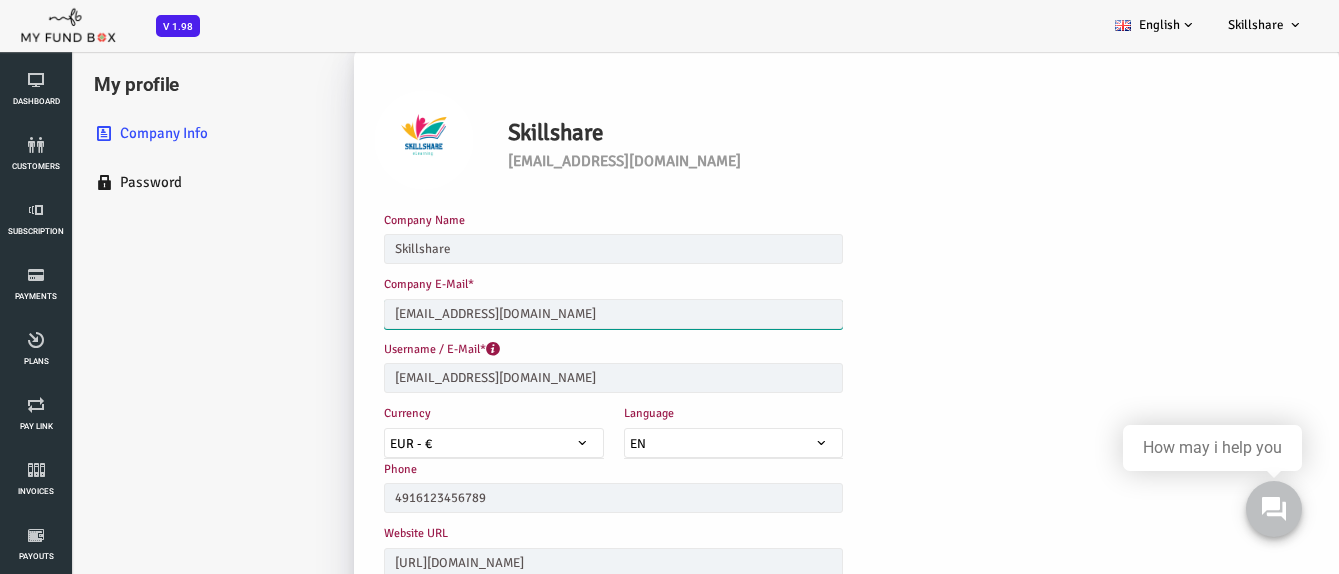 click on "[EMAIL_ADDRESS][DOMAIN_NAME]" at bounding box center [559, 314] 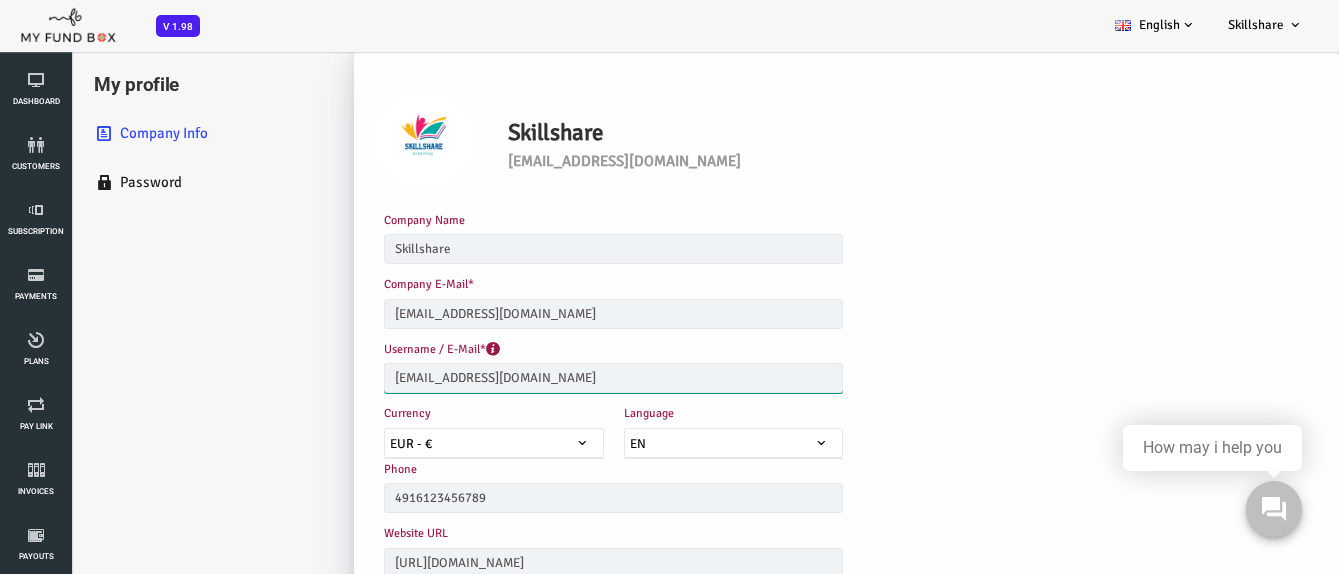 click on "faisal@myfundbox.cm" at bounding box center (559, 378) 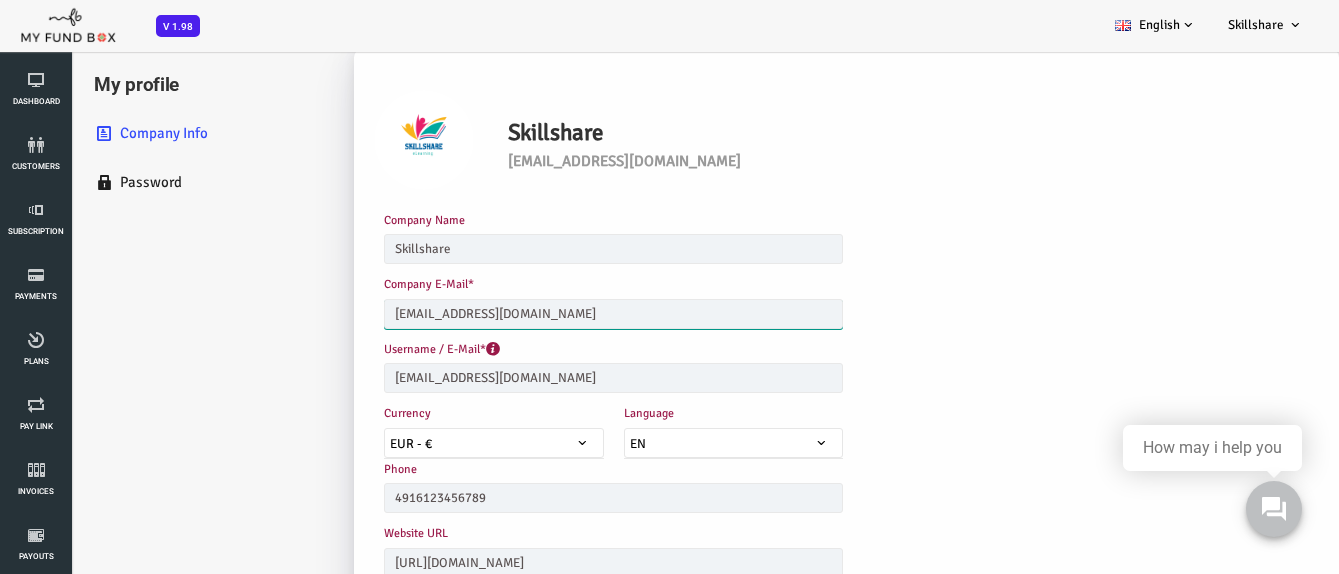 click on "ghouse@myfundbox.de" at bounding box center (559, 314) 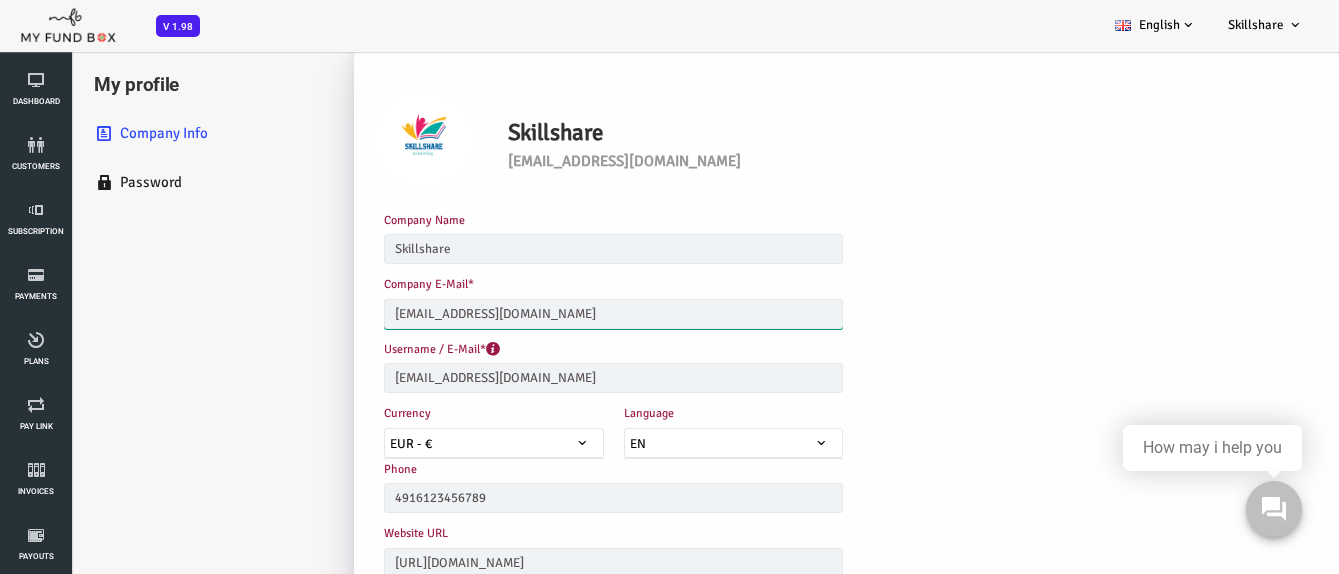 paste on "skillshare@gmail.com" 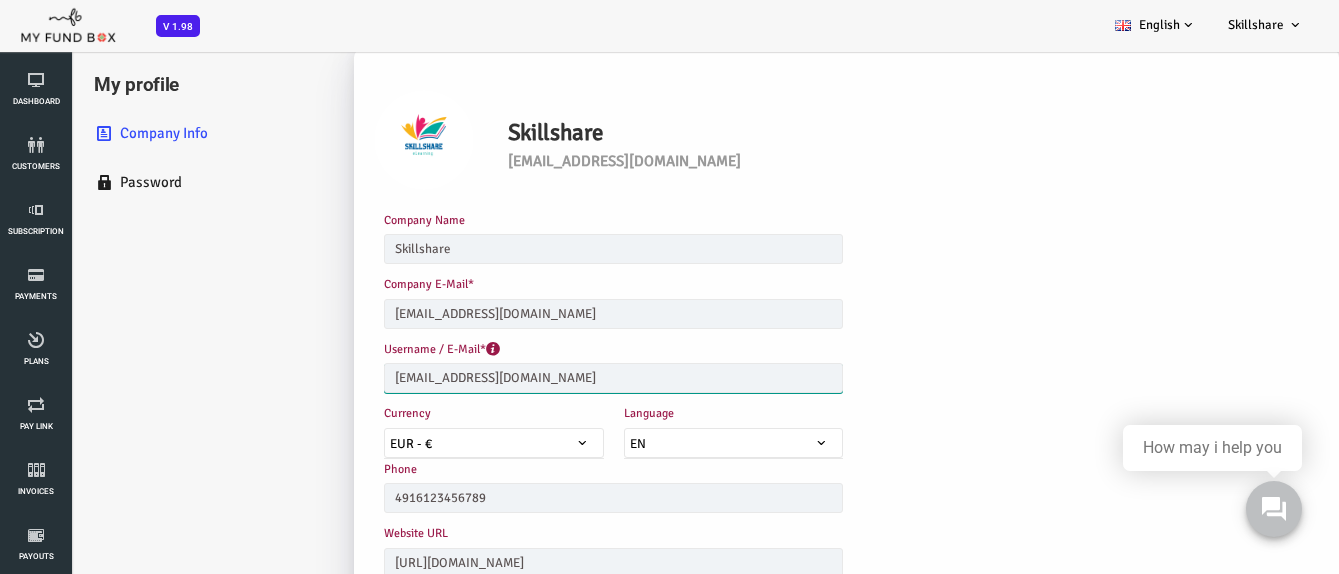click on "faisal@myfundbox.cm" at bounding box center (559, 378) 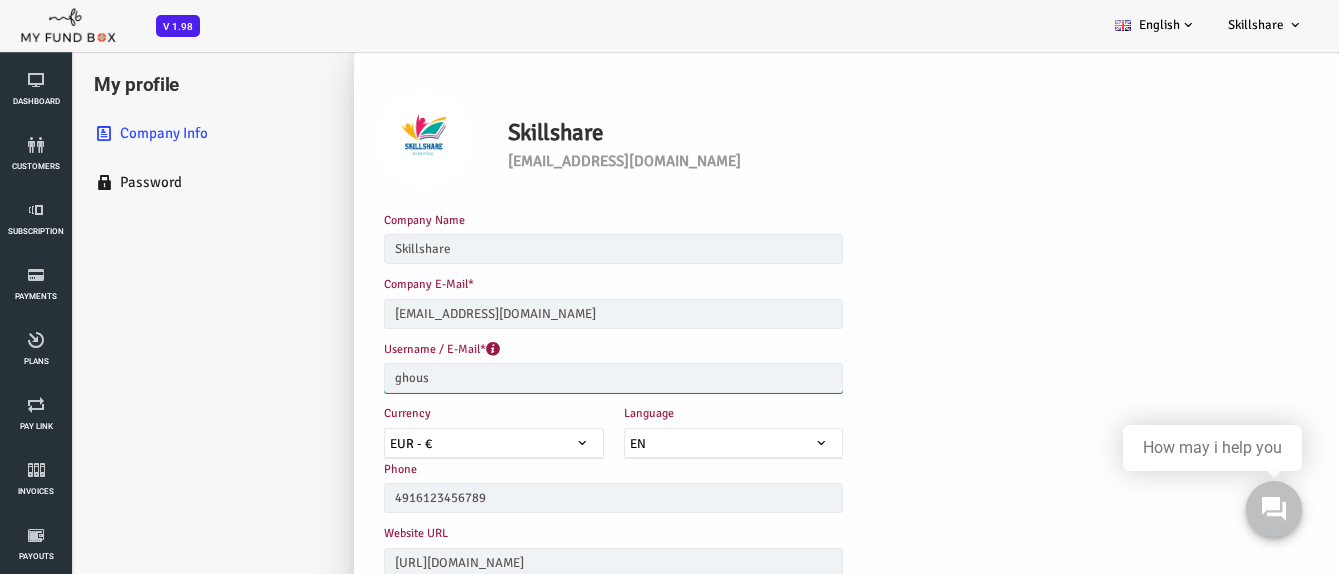 type on "ghouse@myfundbox.de" 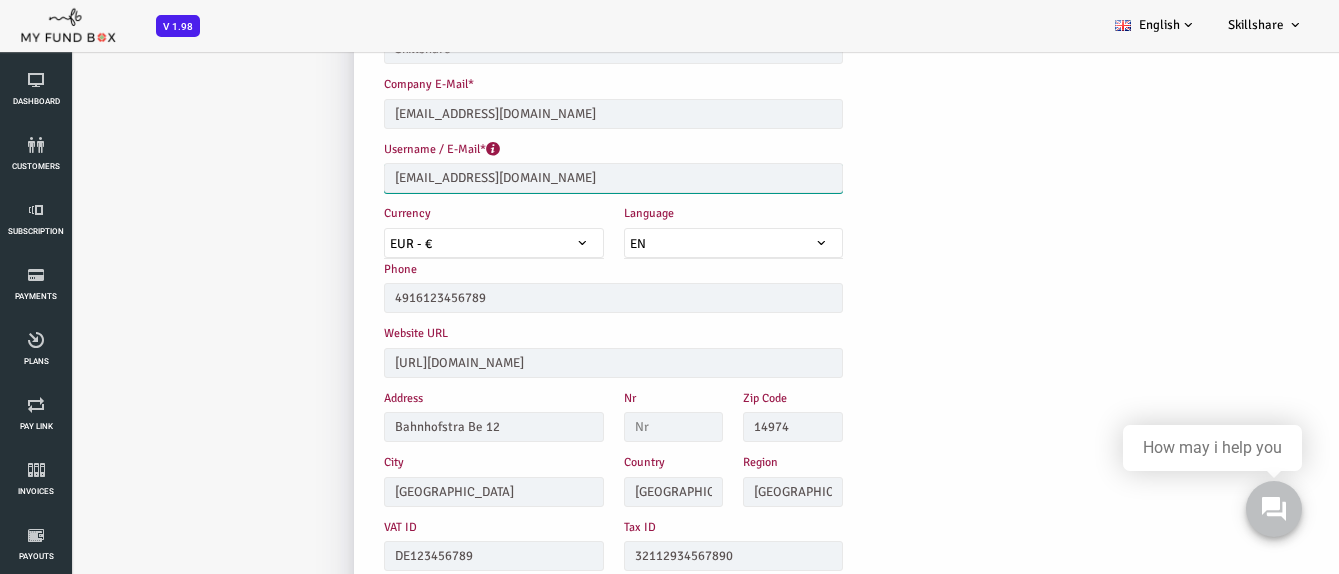 scroll, scrollTop: 500, scrollLeft: 0, axis: vertical 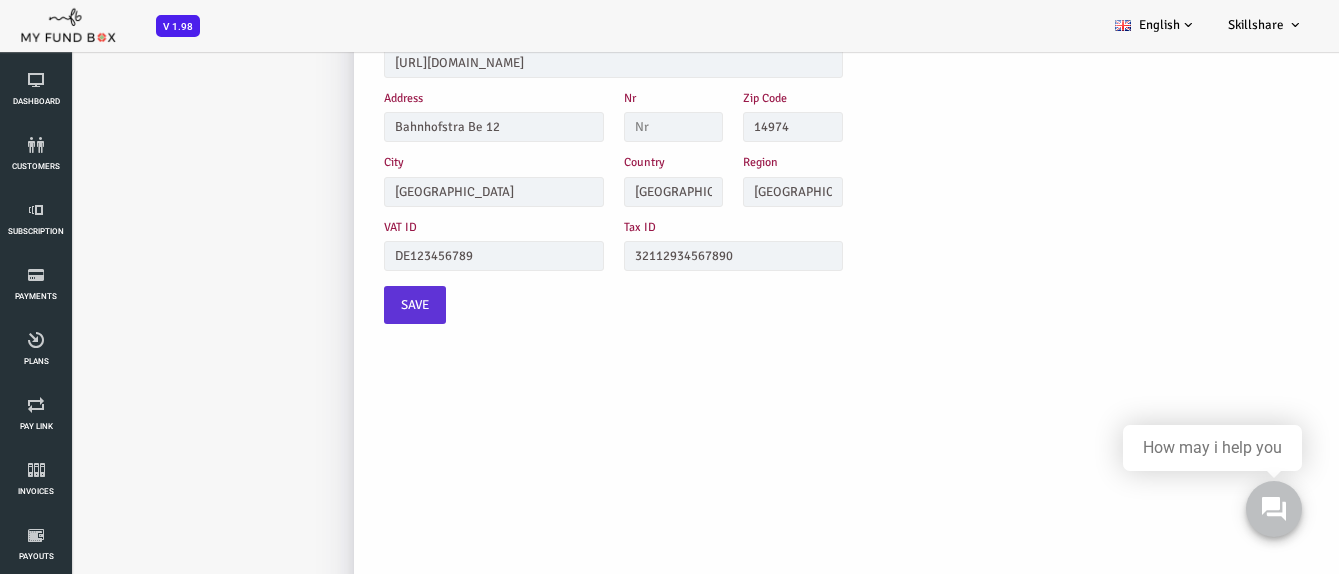 click on "Save" at bounding box center [361, 305] 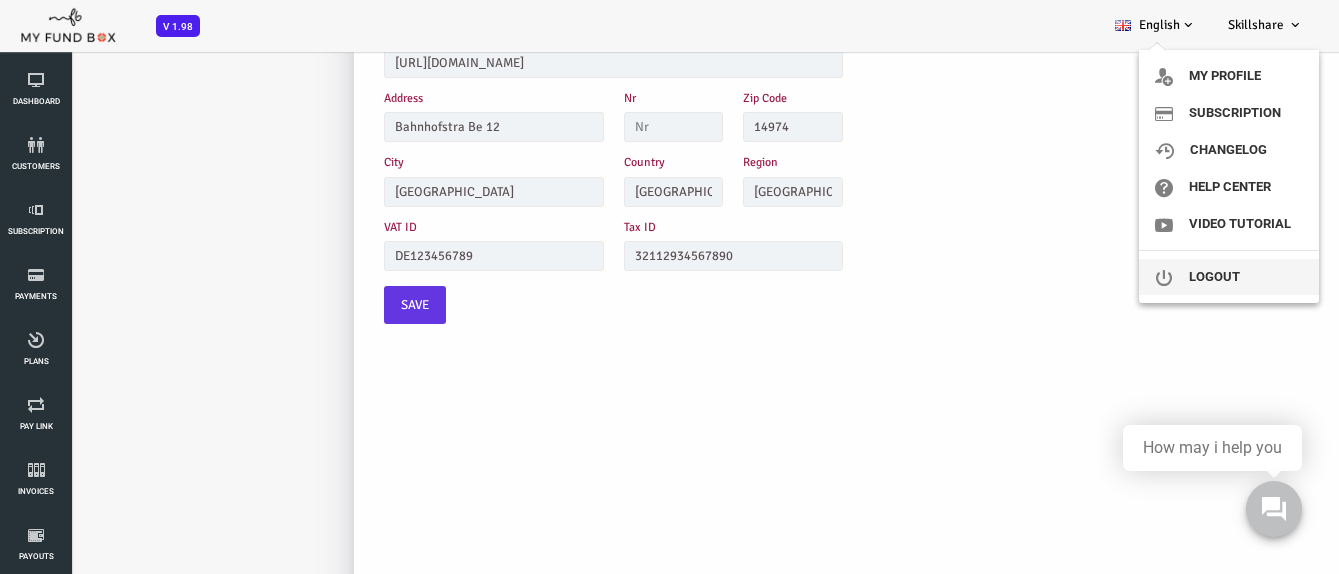click on "Logout" at bounding box center [1229, 277] 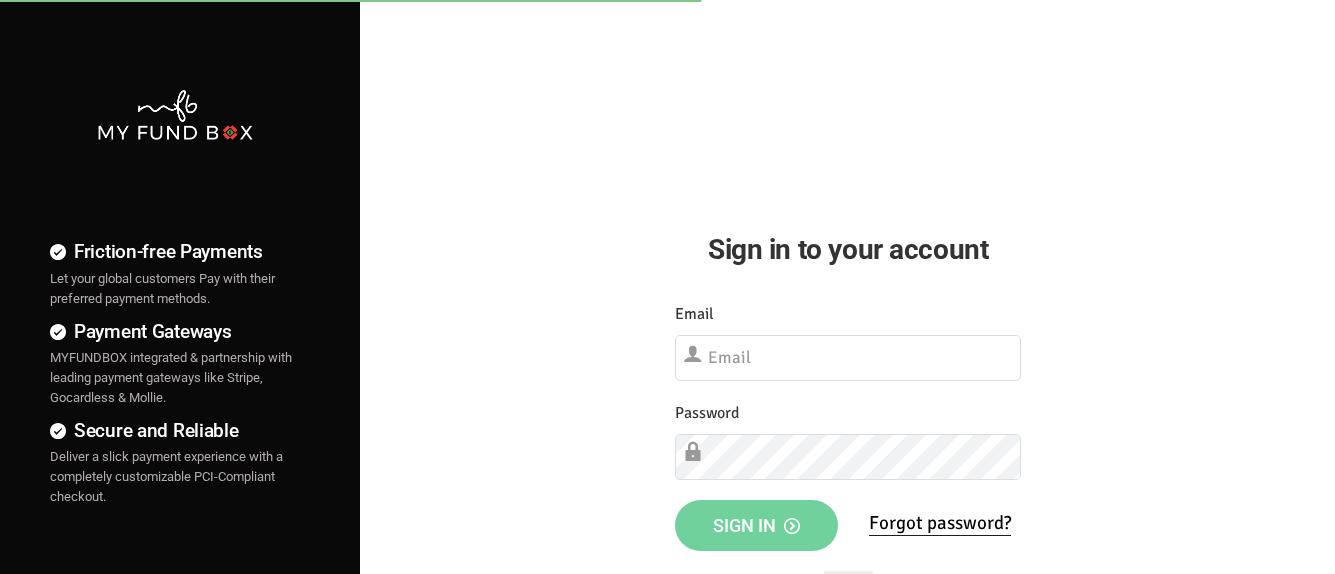 scroll, scrollTop: 0, scrollLeft: 0, axis: both 